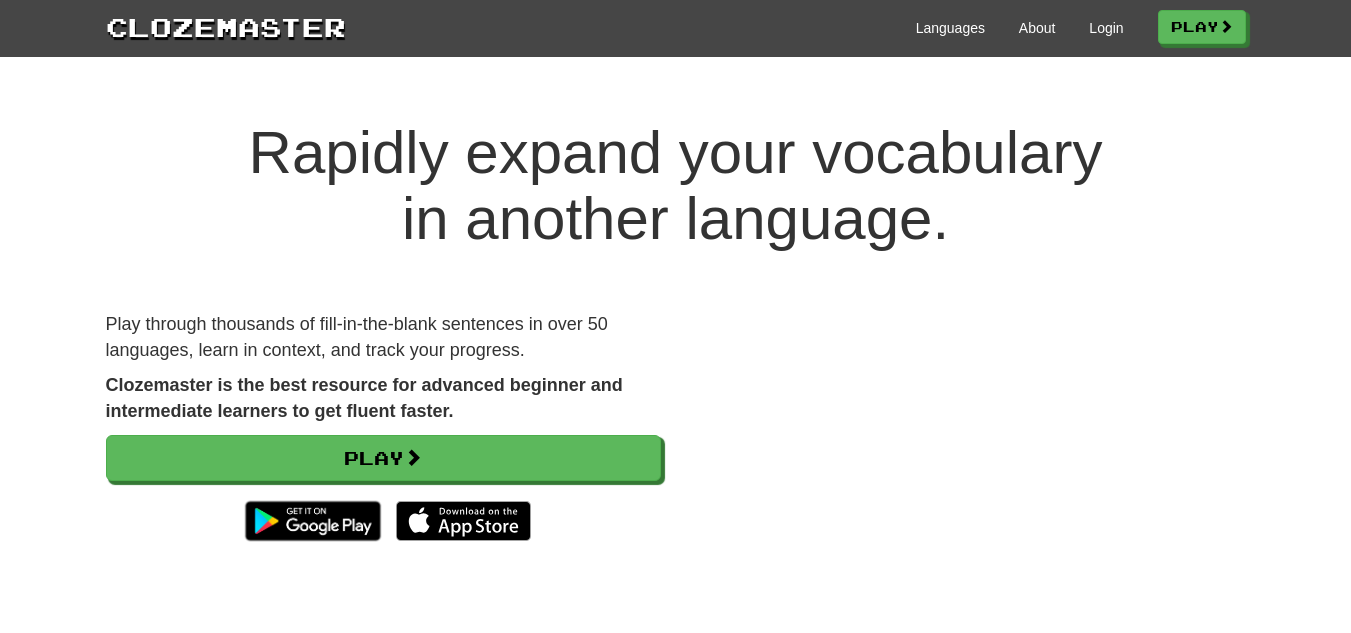 scroll, scrollTop: 0, scrollLeft: 0, axis: both 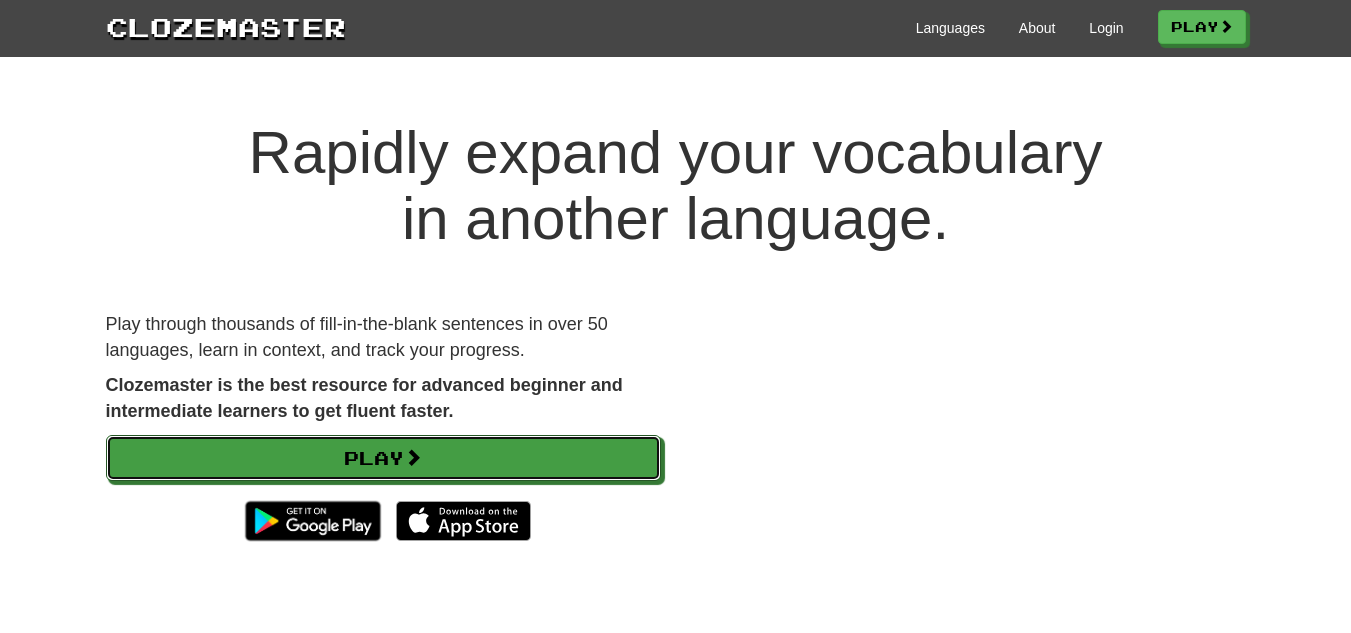 click on "Play" at bounding box center (383, 458) 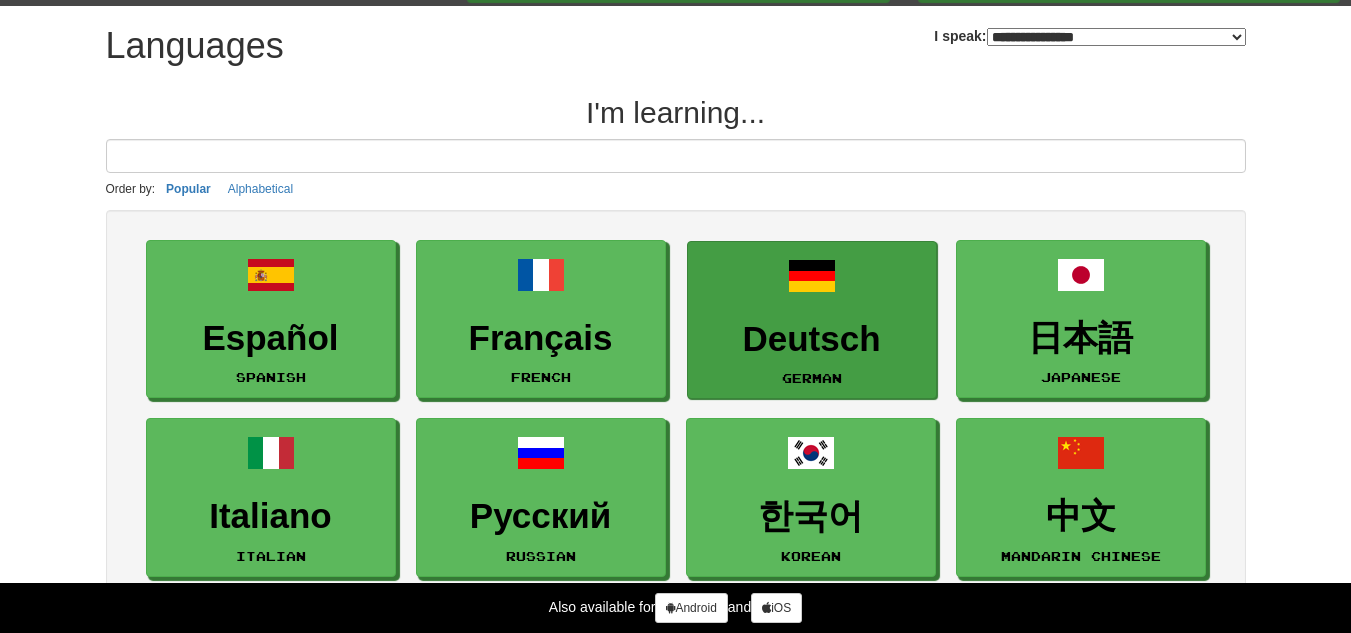 scroll, scrollTop: 0, scrollLeft: 0, axis: both 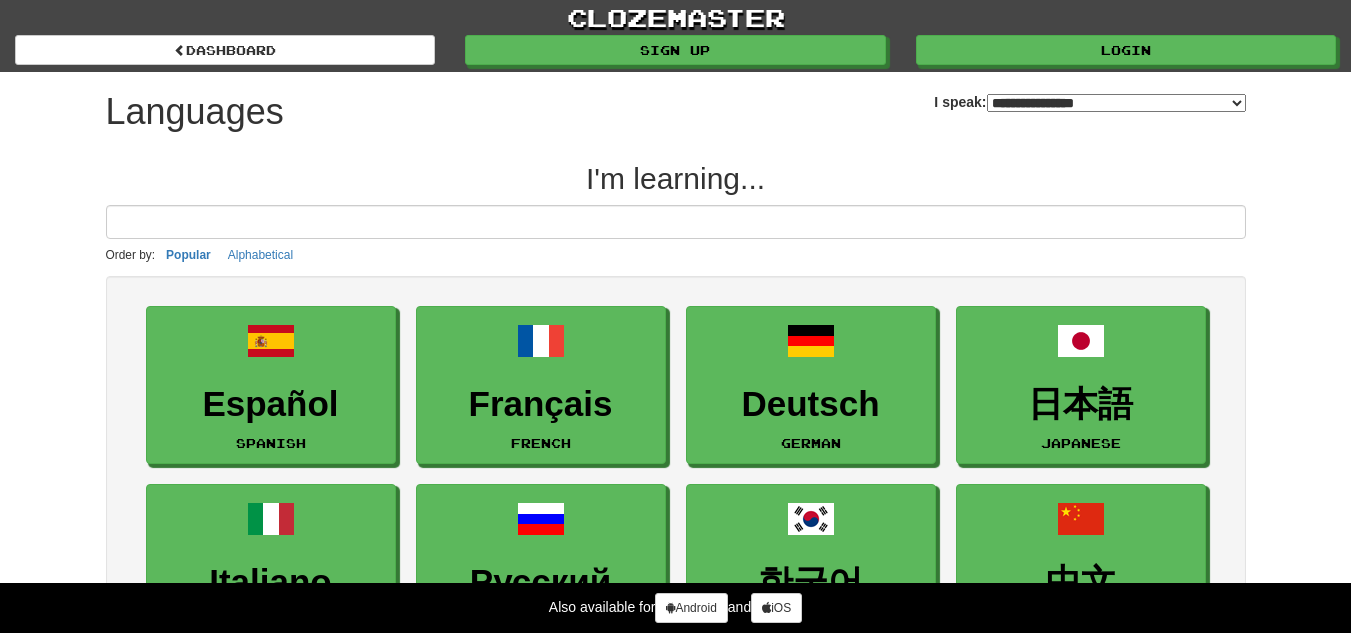 click on "**********" at bounding box center [1116, 103] 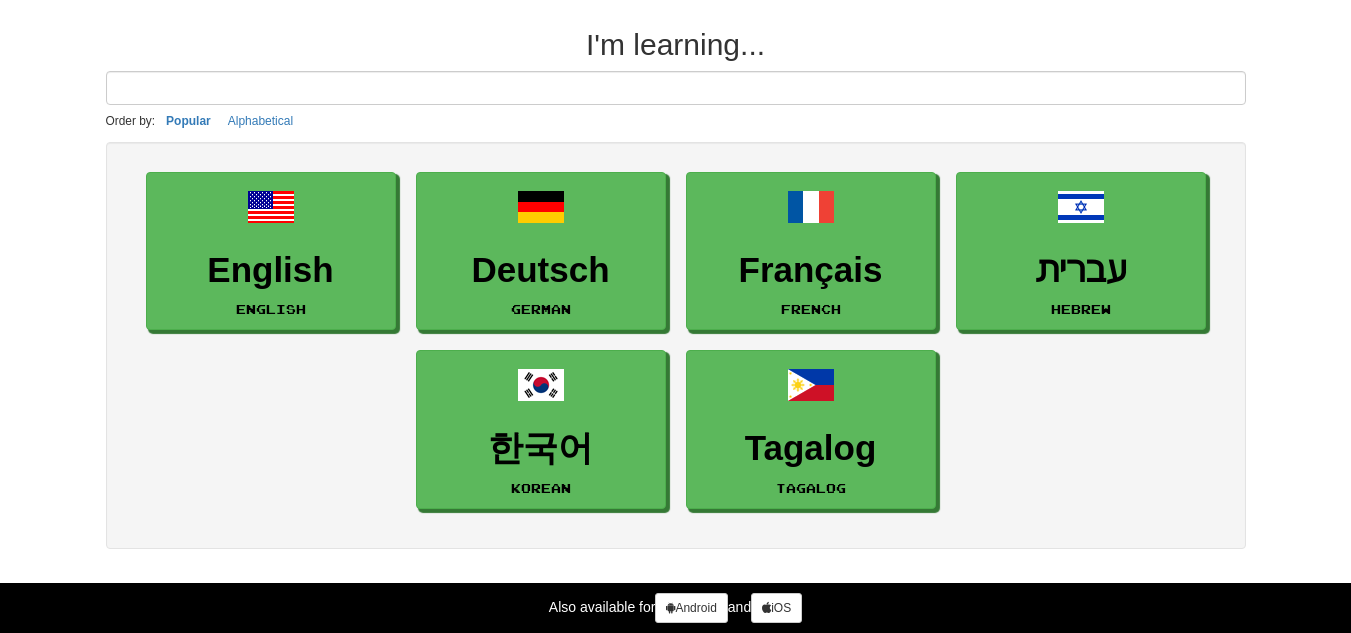 scroll, scrollTop: 135, scrollLeft: 0, axis: vertical 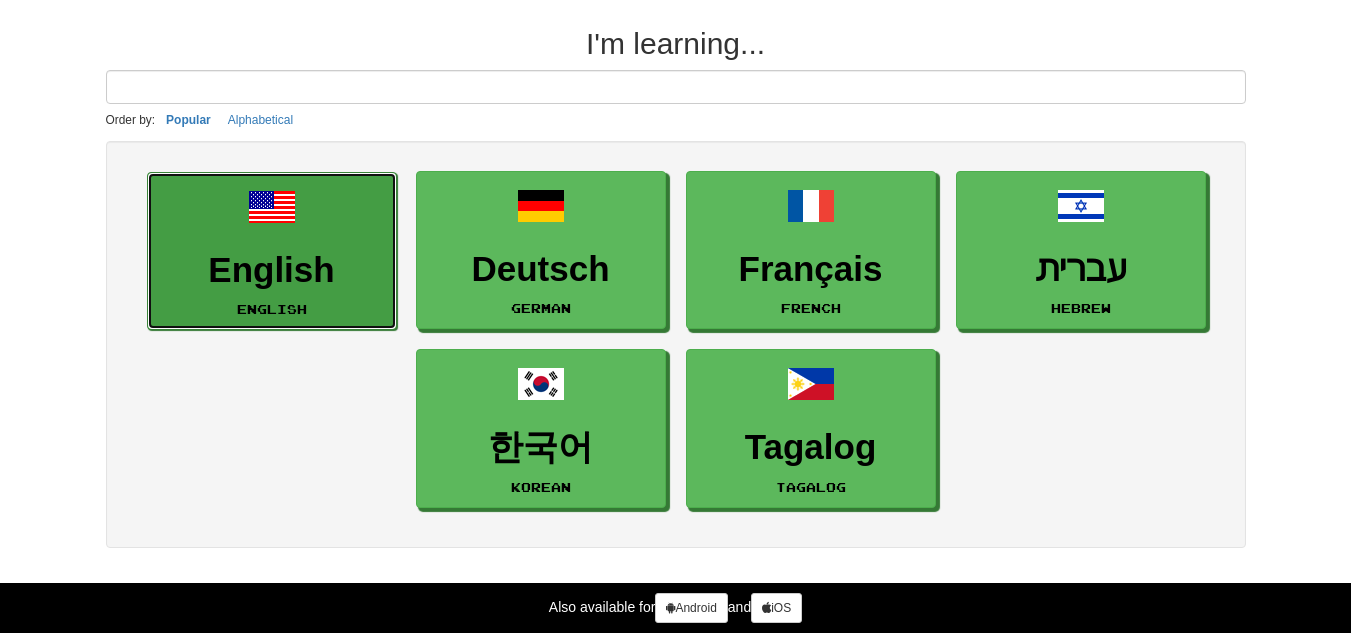 click at bounding box center [272, 207] 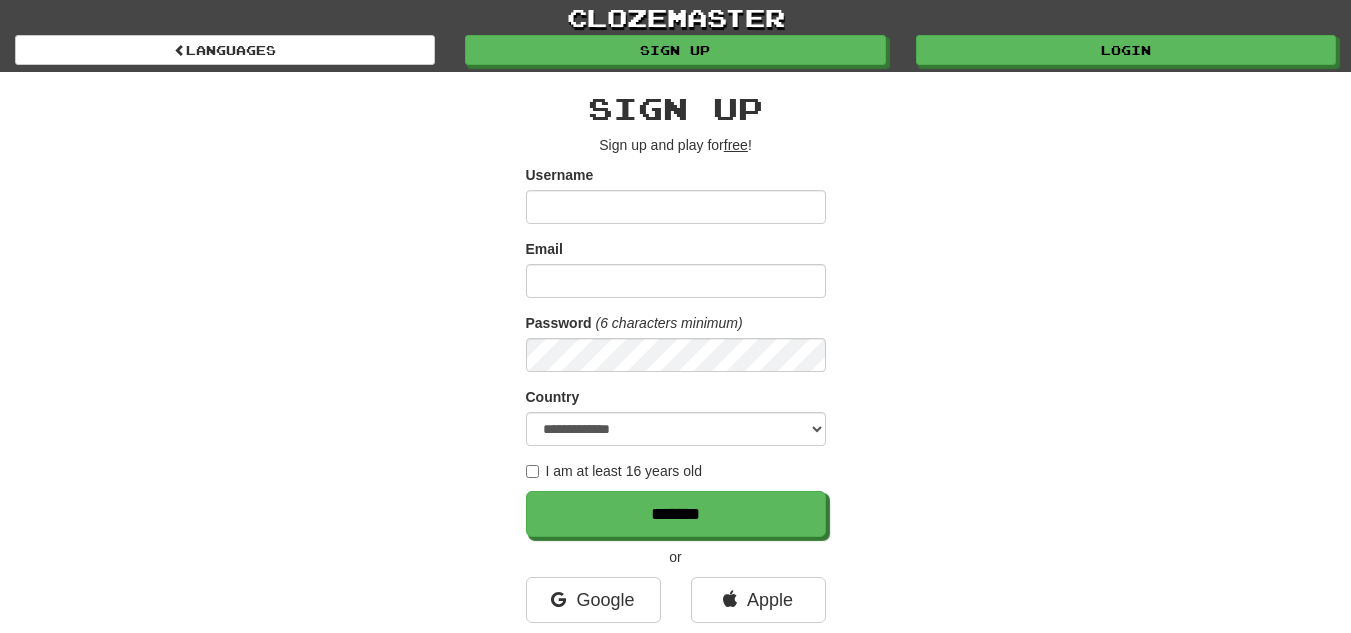 scroll, scrollTop: 0, scrollLeft: 0, axis: both 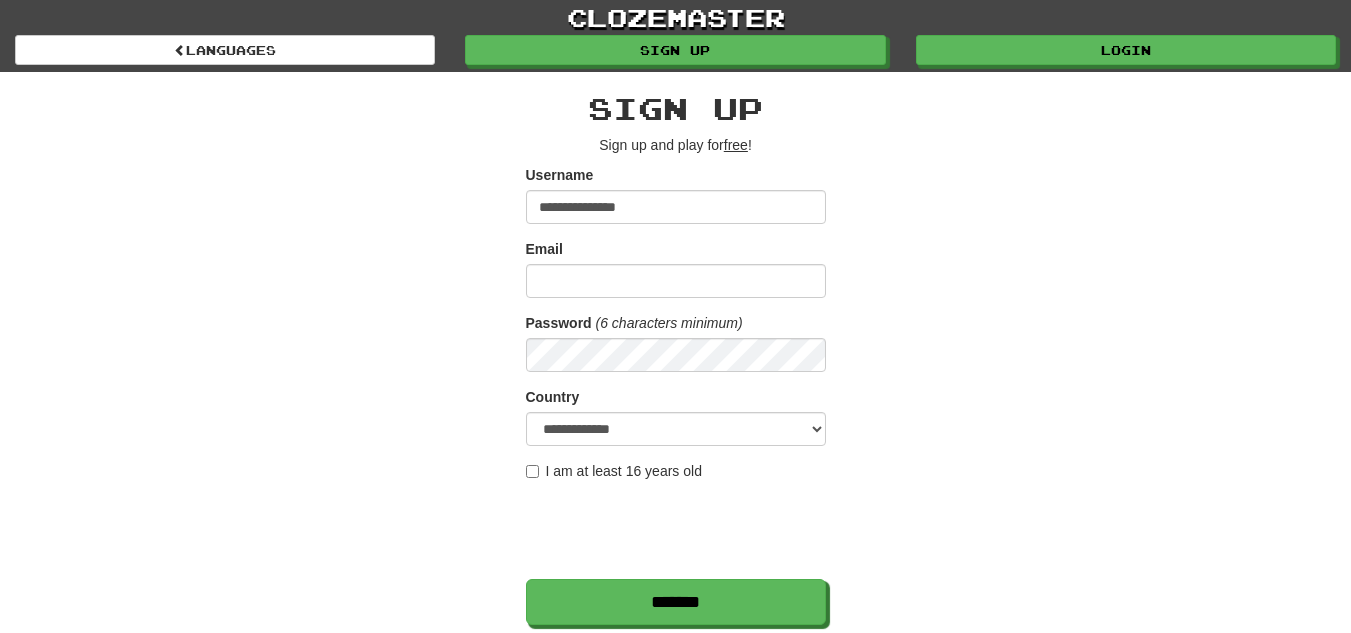 type on "**********" 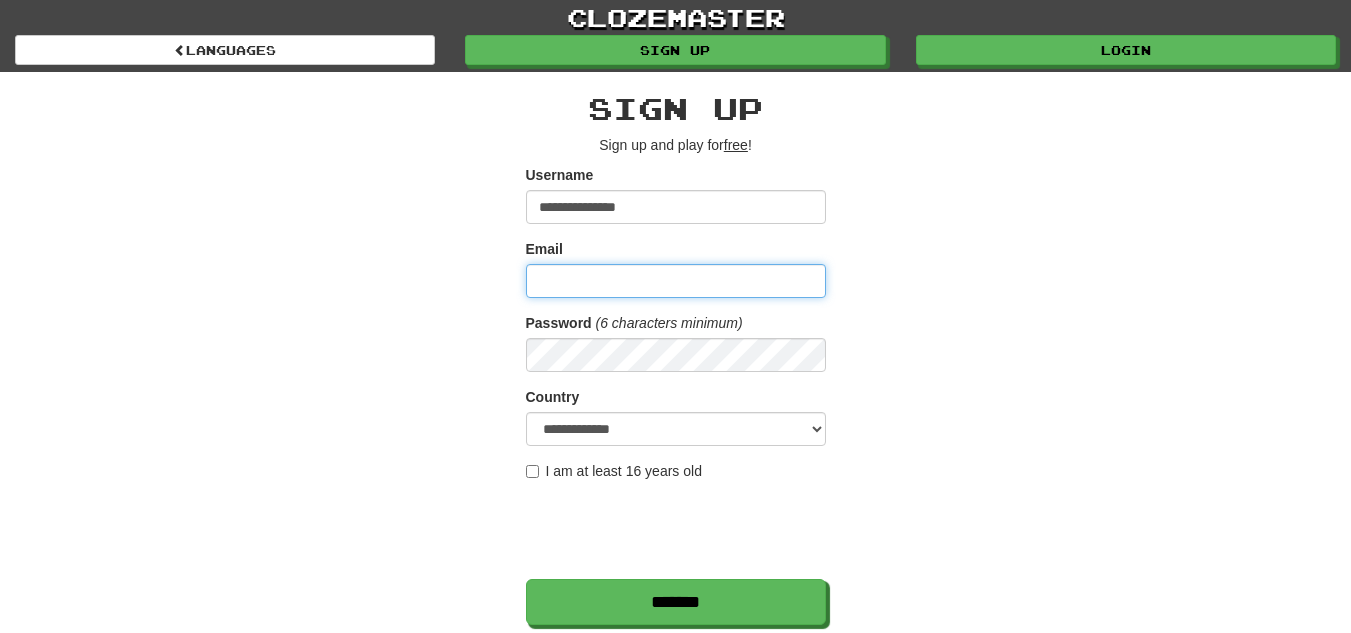 click on "Email" at bounding box center [676, 281] 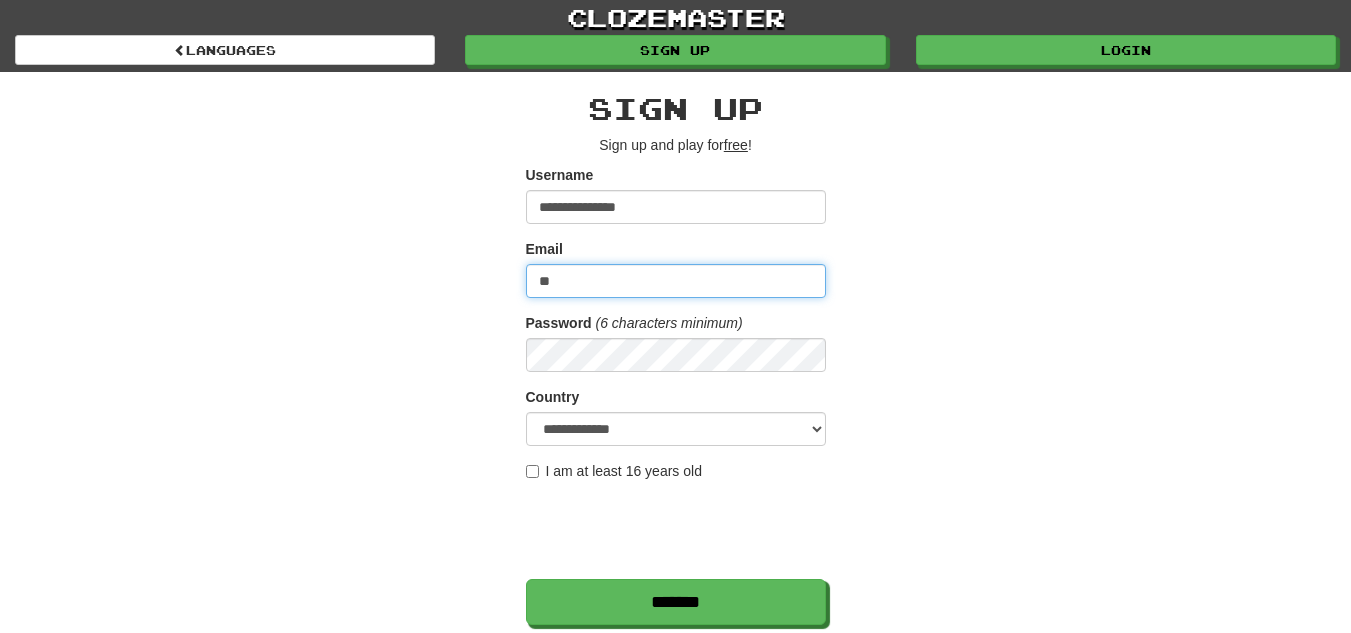 type on "*" 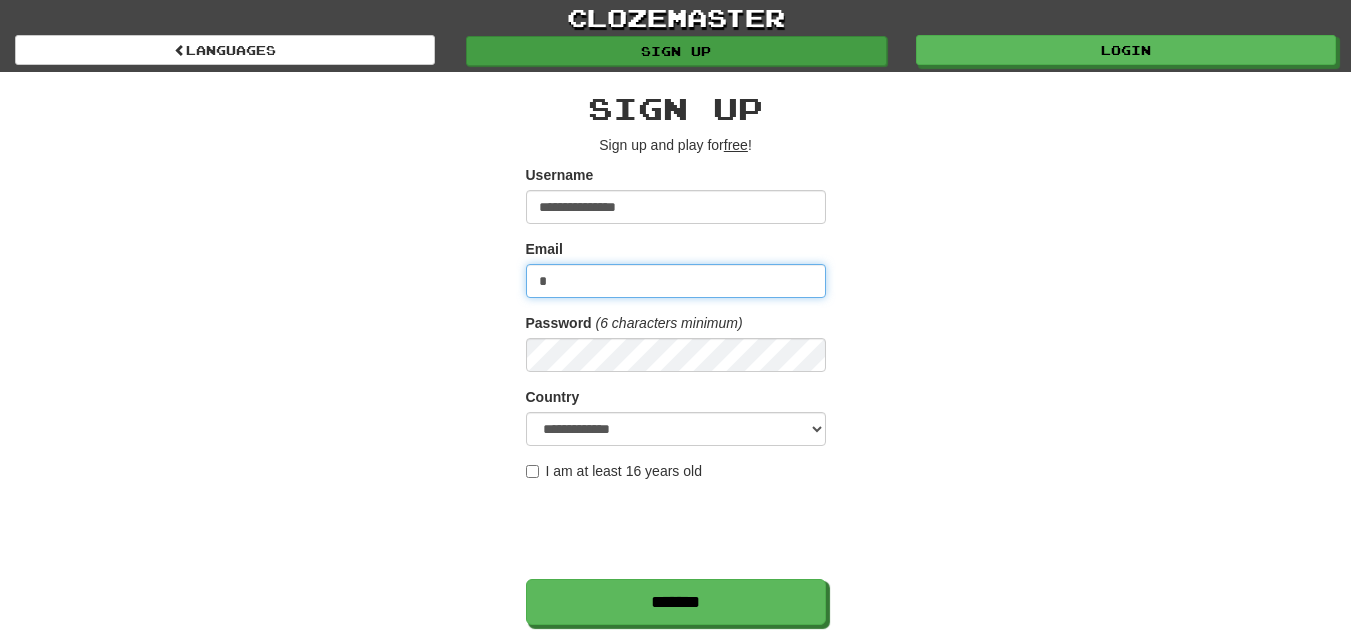 type on "*" 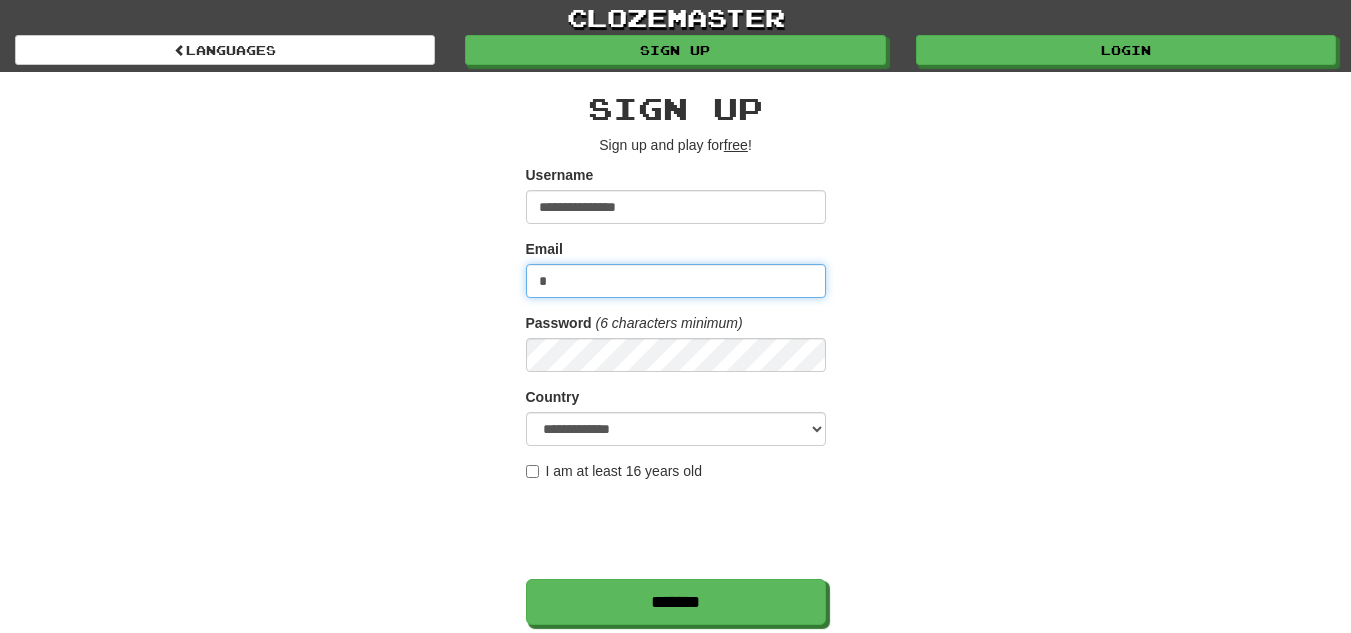 click on "*" at bounding box center [676, 281] 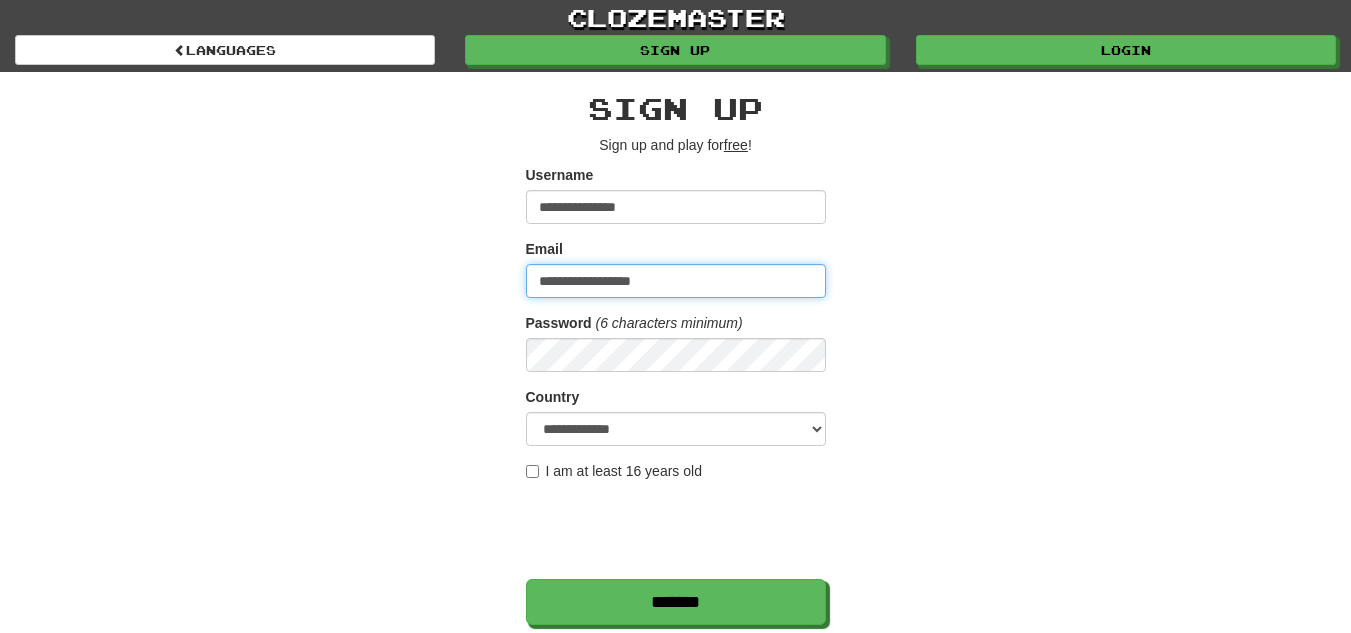 click on "**********" at bounding box center [676, 281] 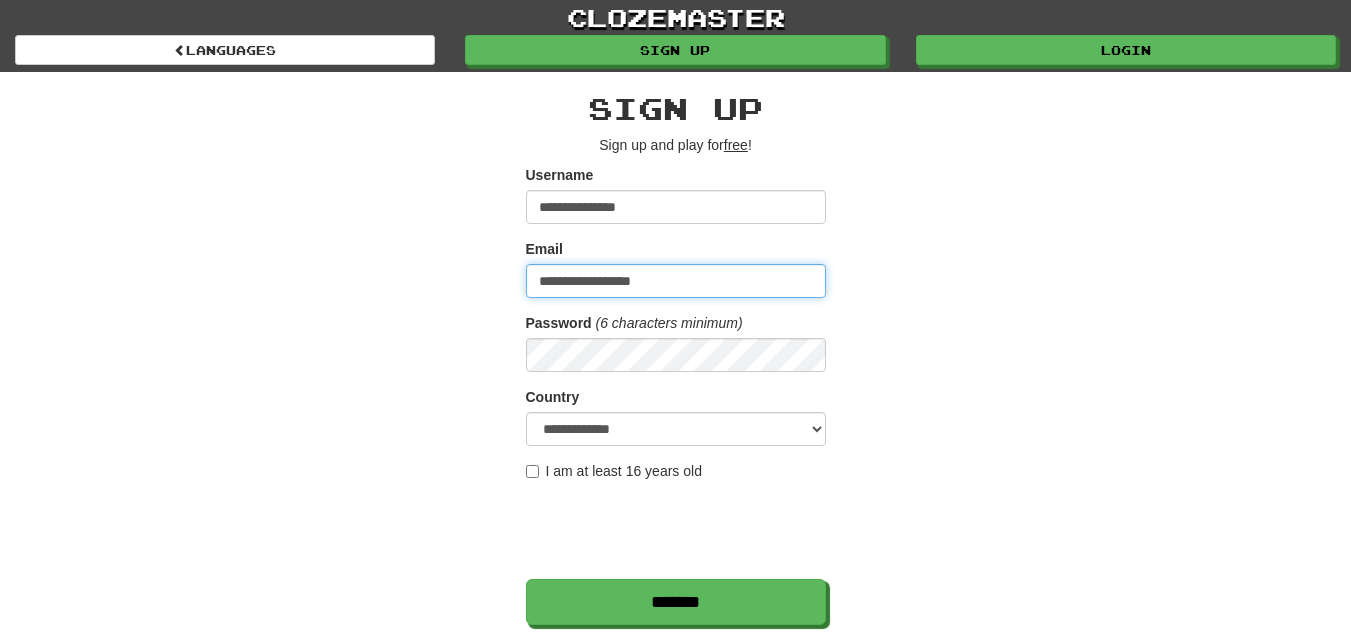 click on "**********" at bounding box center [676, 281] 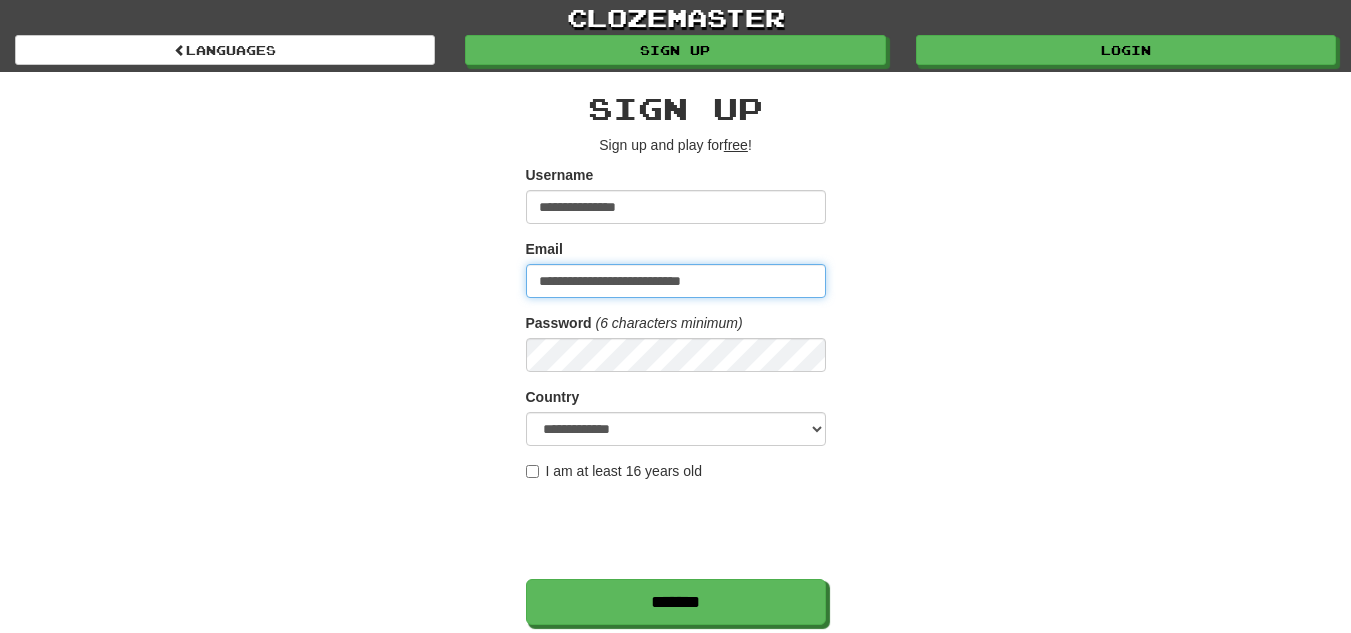 type on "**********" 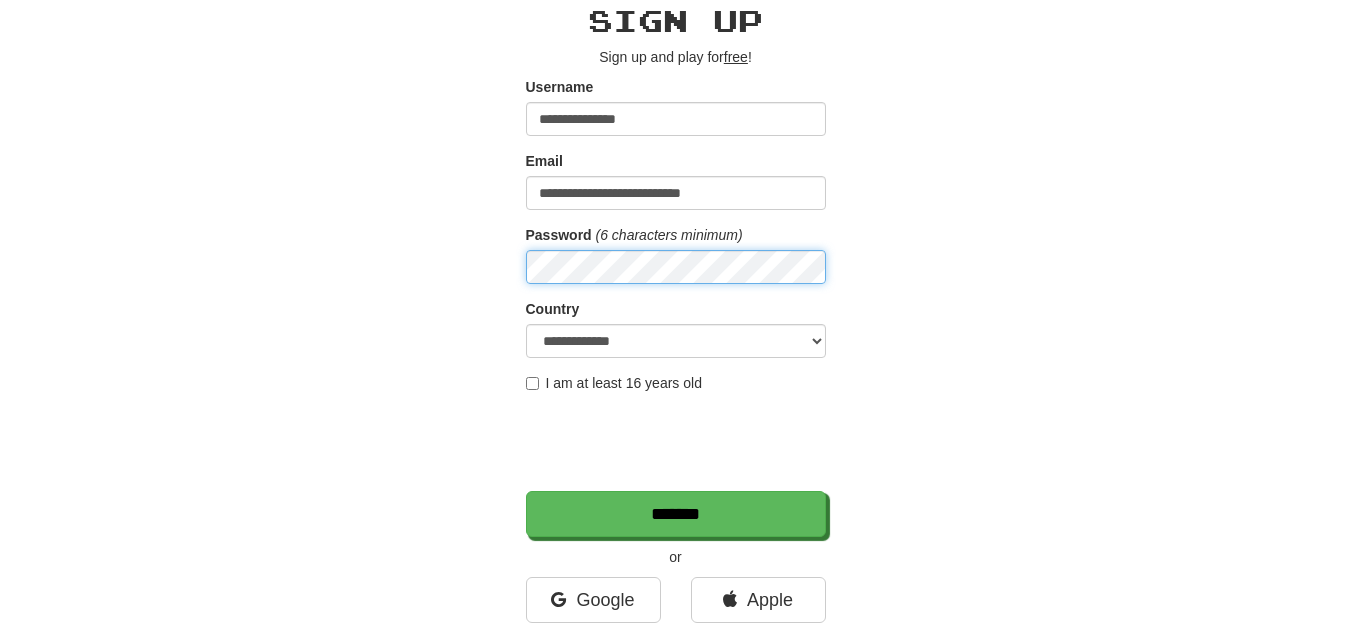 scroll, scrollTop: 89, scrollLeft: 0, axis: vertical 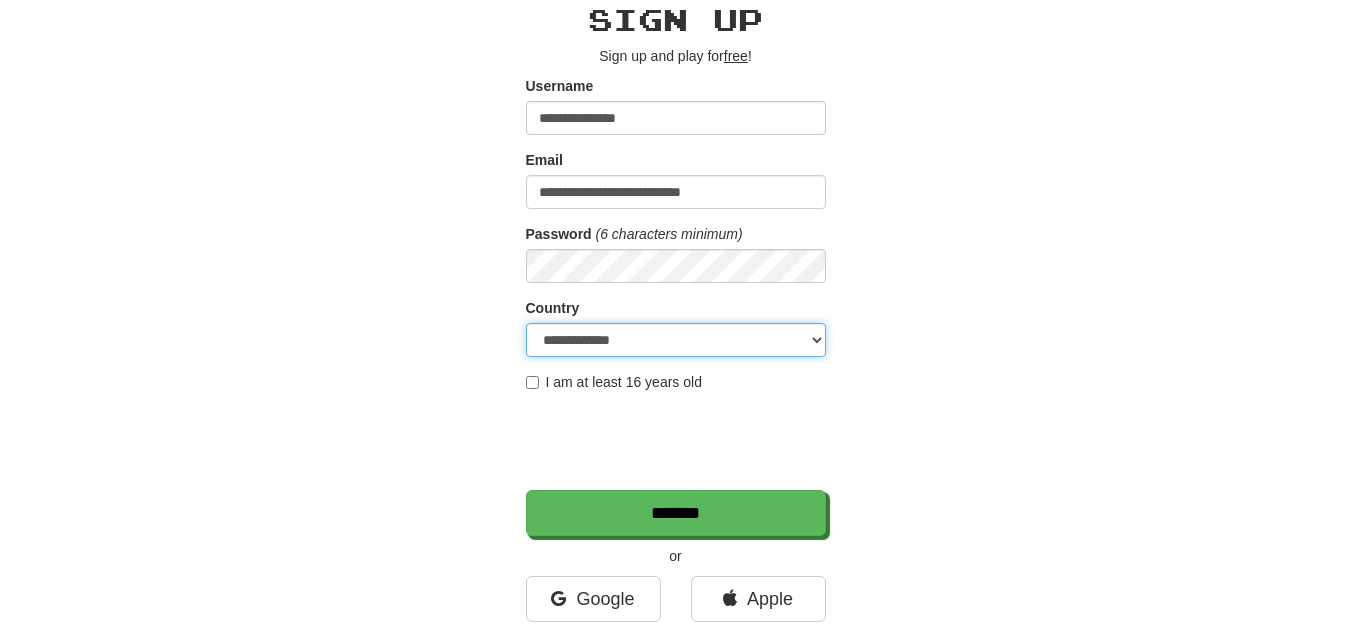 click on "**********" at bounding box center (676, 340) 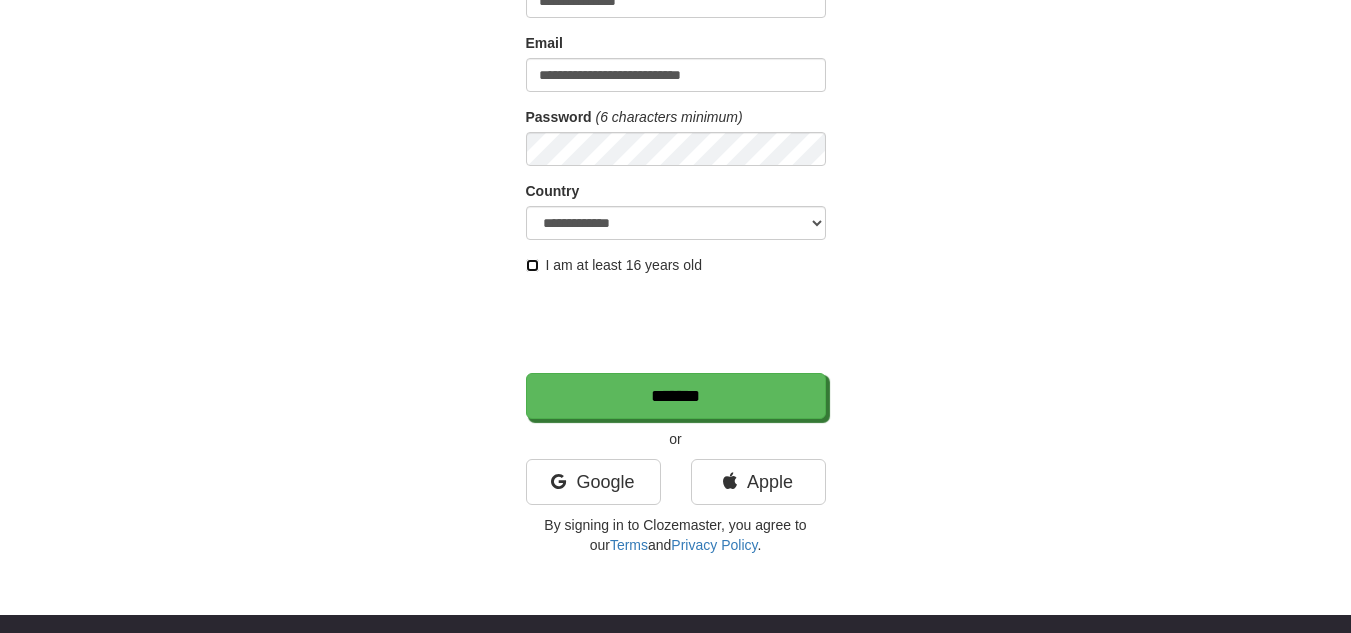 scroll, scrollTop: 208, scrollLeft: 0, axis: vertical 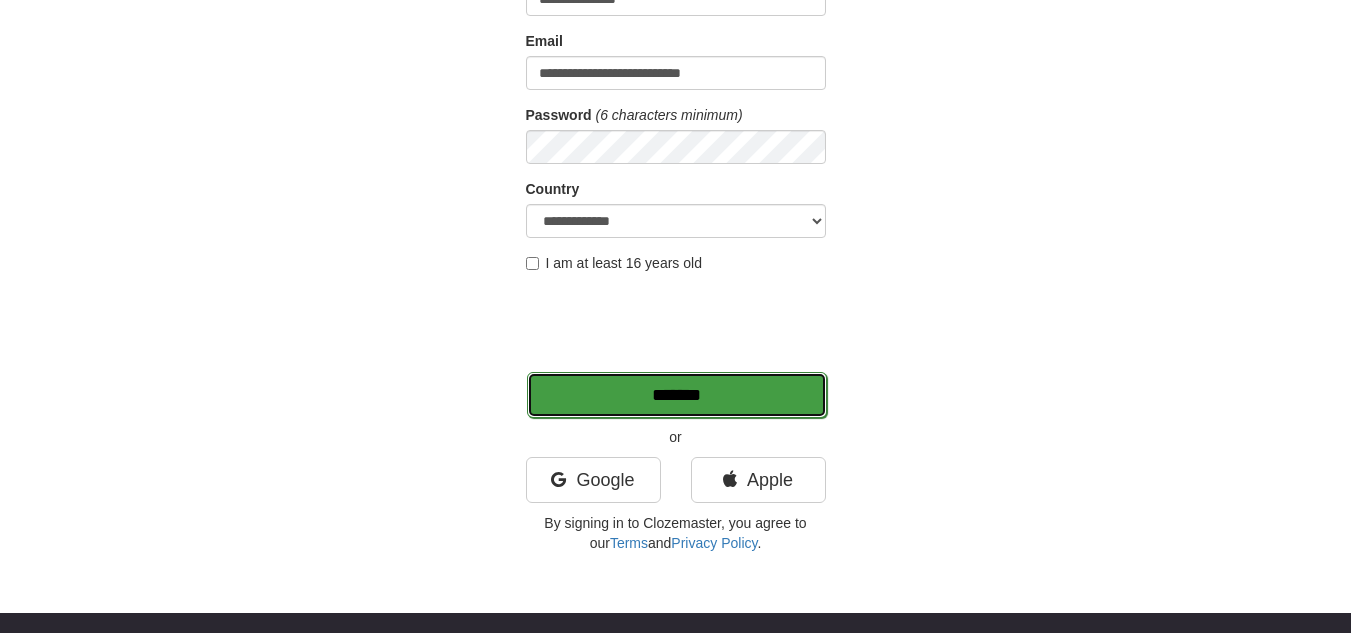 click on "*******" at bounding box center (677, 395) 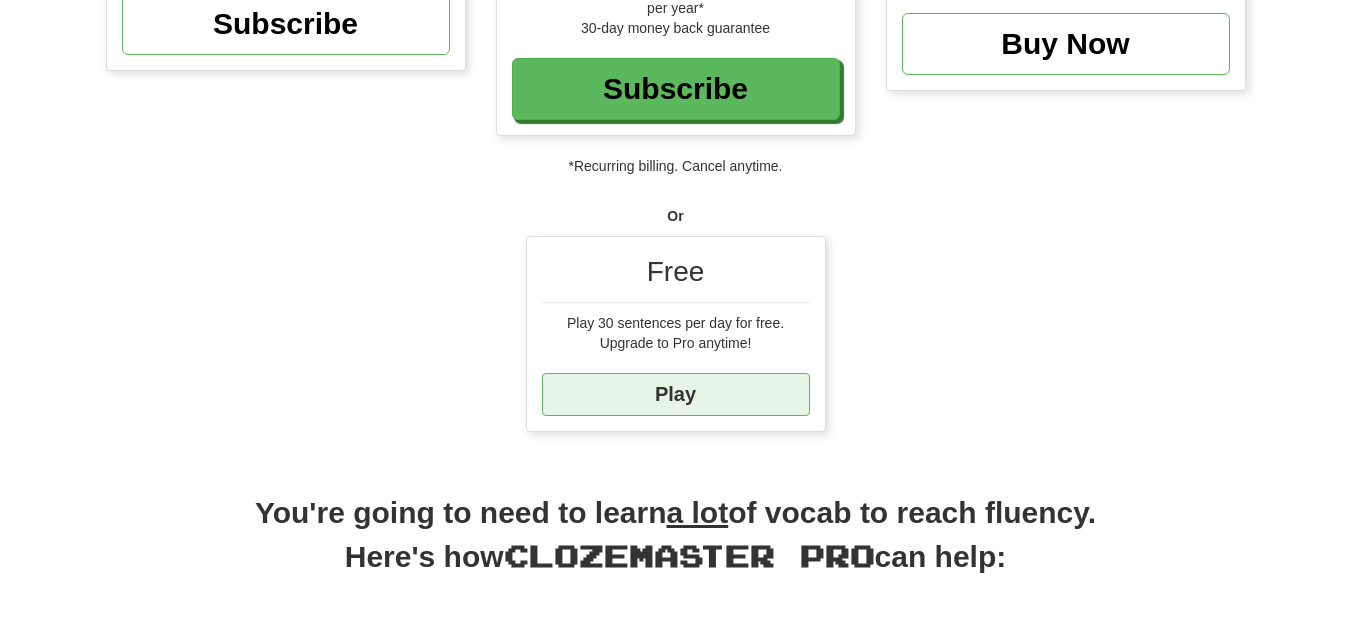 scroll, scrollTop: 412, scrollLeft: 0, axis: vertical 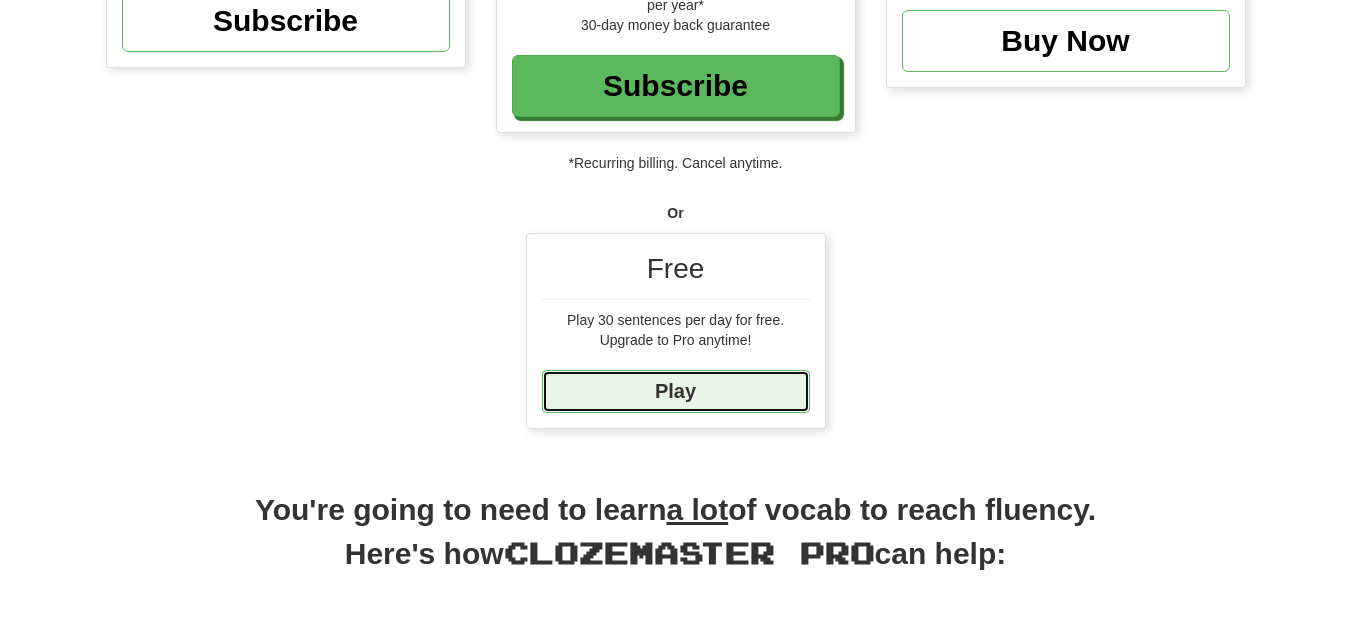 click on "Play" at bounding box center (676, 391) 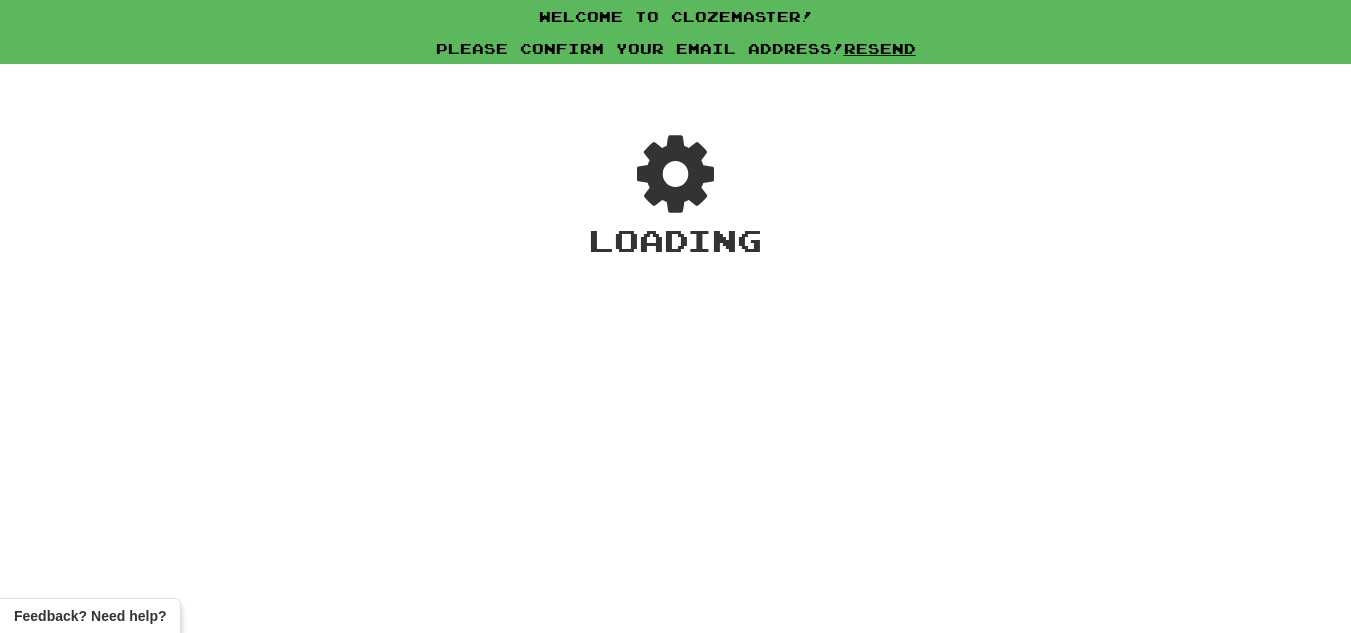 scroll, scrollTop: 0, scrollLeft: 0, axis: both 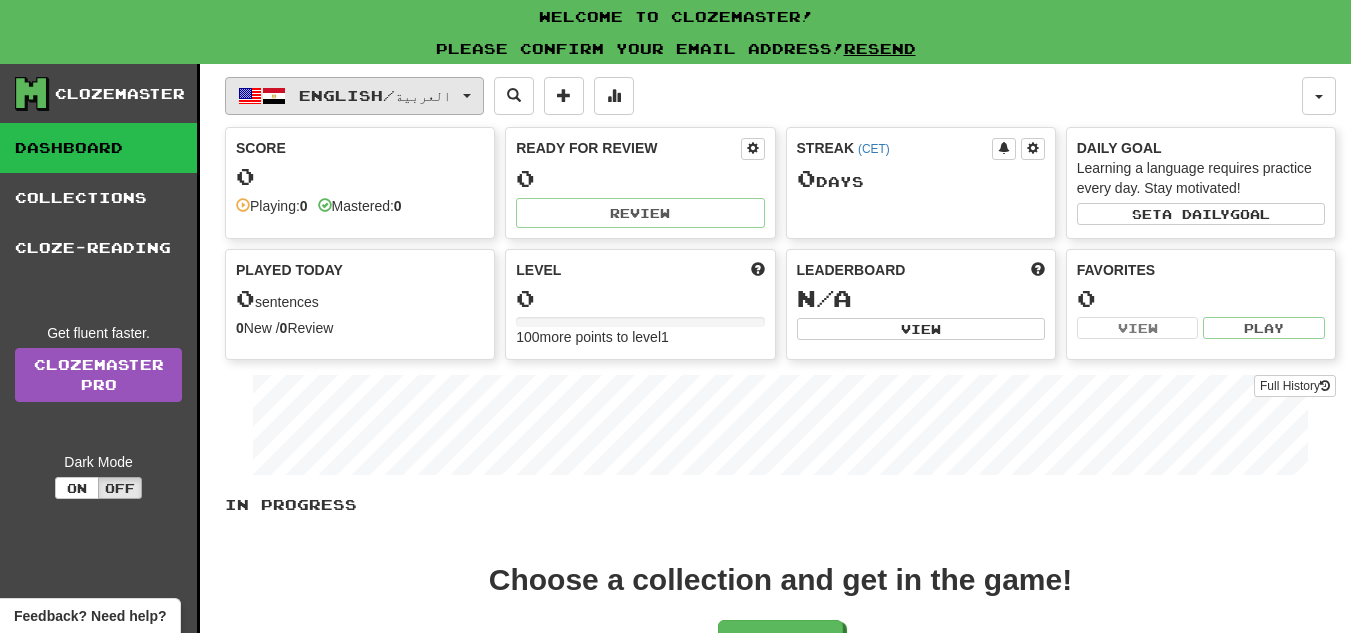 click on "English  /  العربية" at bounding box center (354, 96) 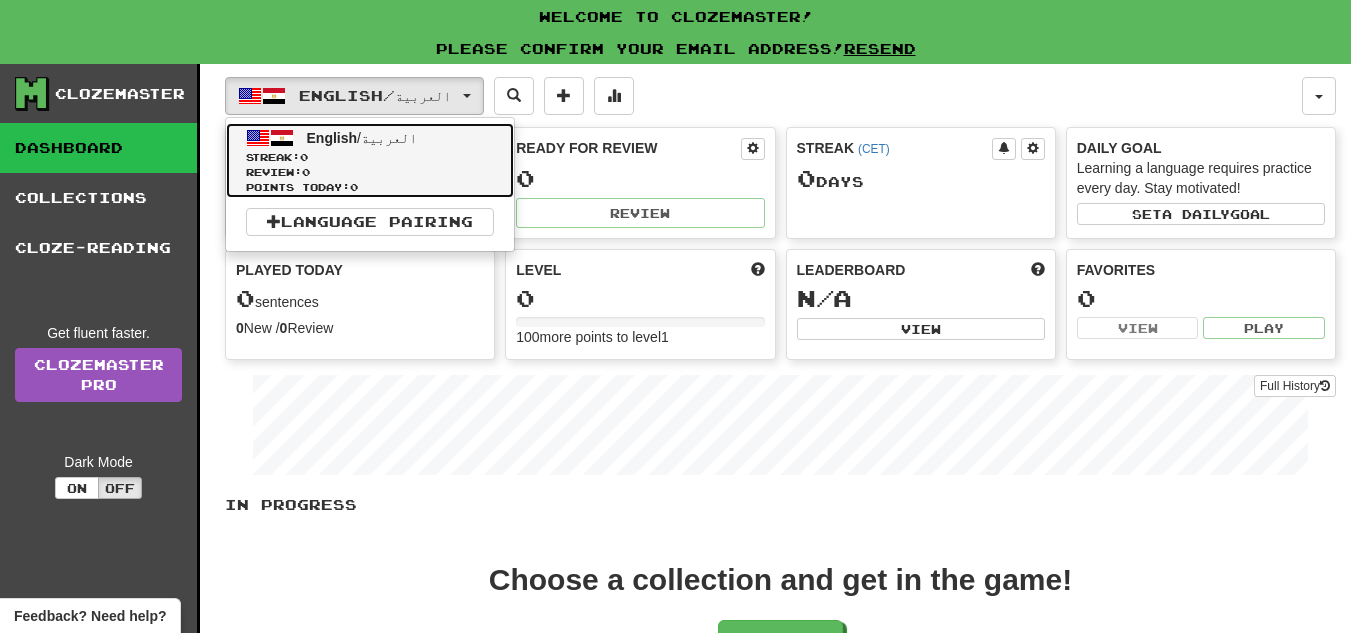click at bounding box center [282, 138] 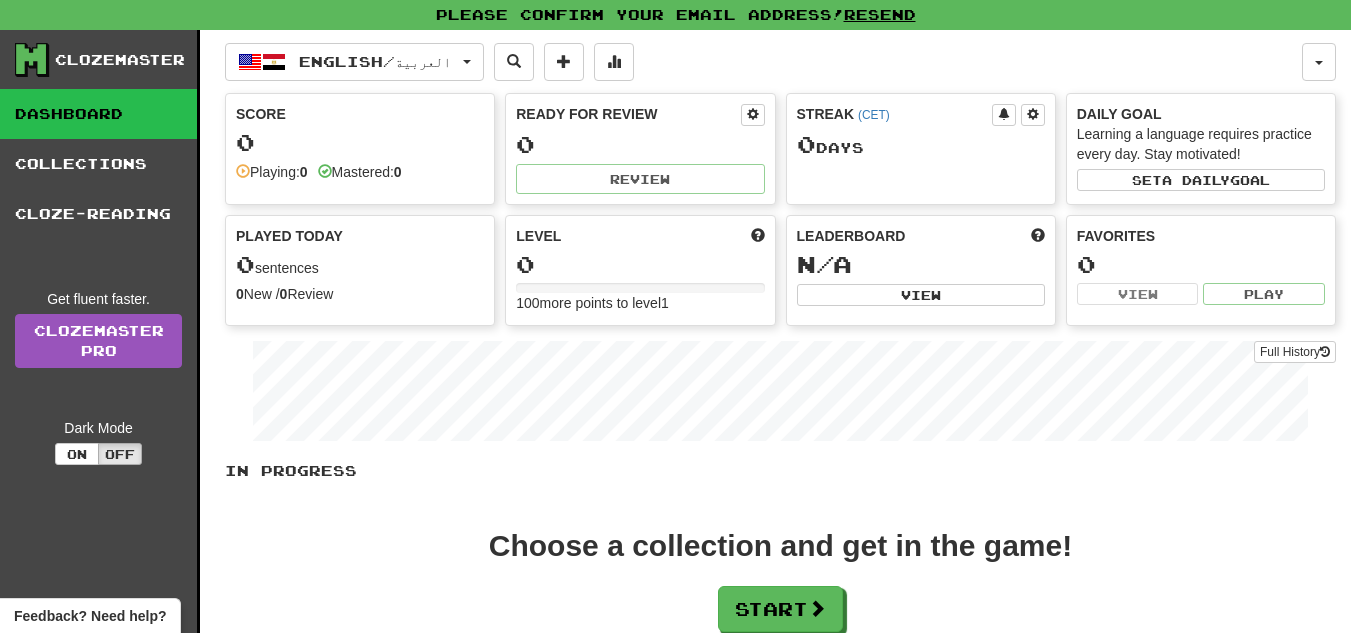 scroll, scrollTop: 0, scrollLeft: 0, axis: both 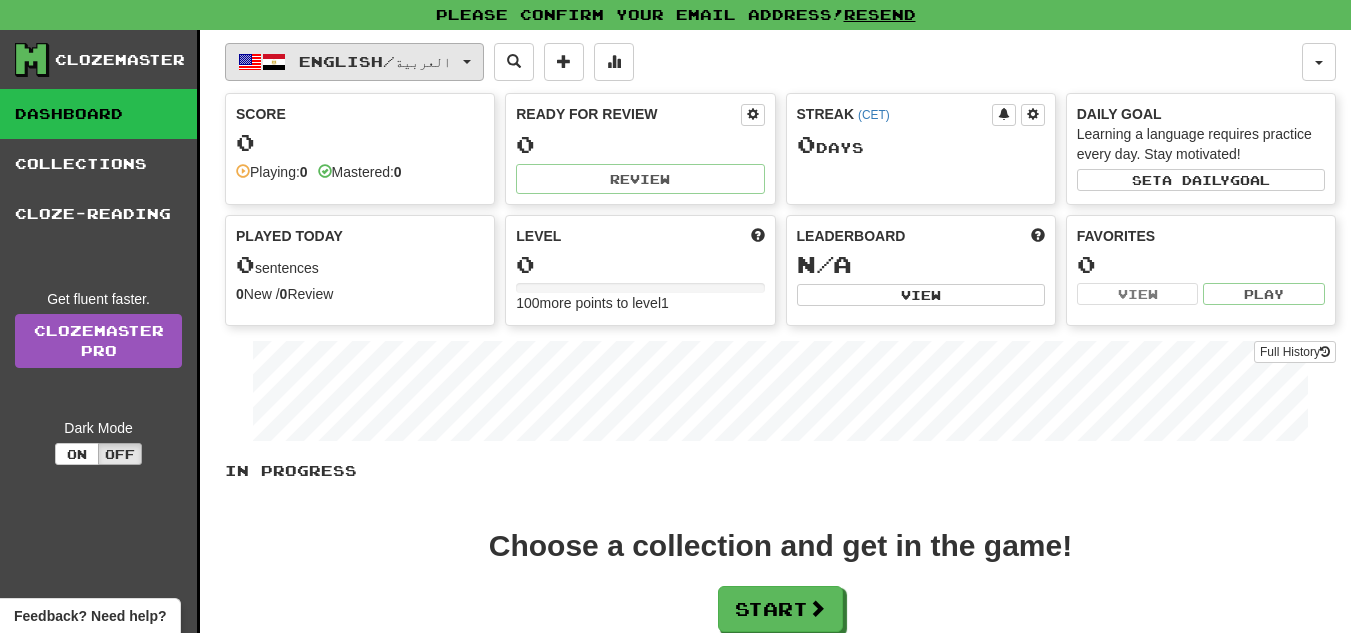 click on "English  /  العربية" at bounding box center (354, 62) 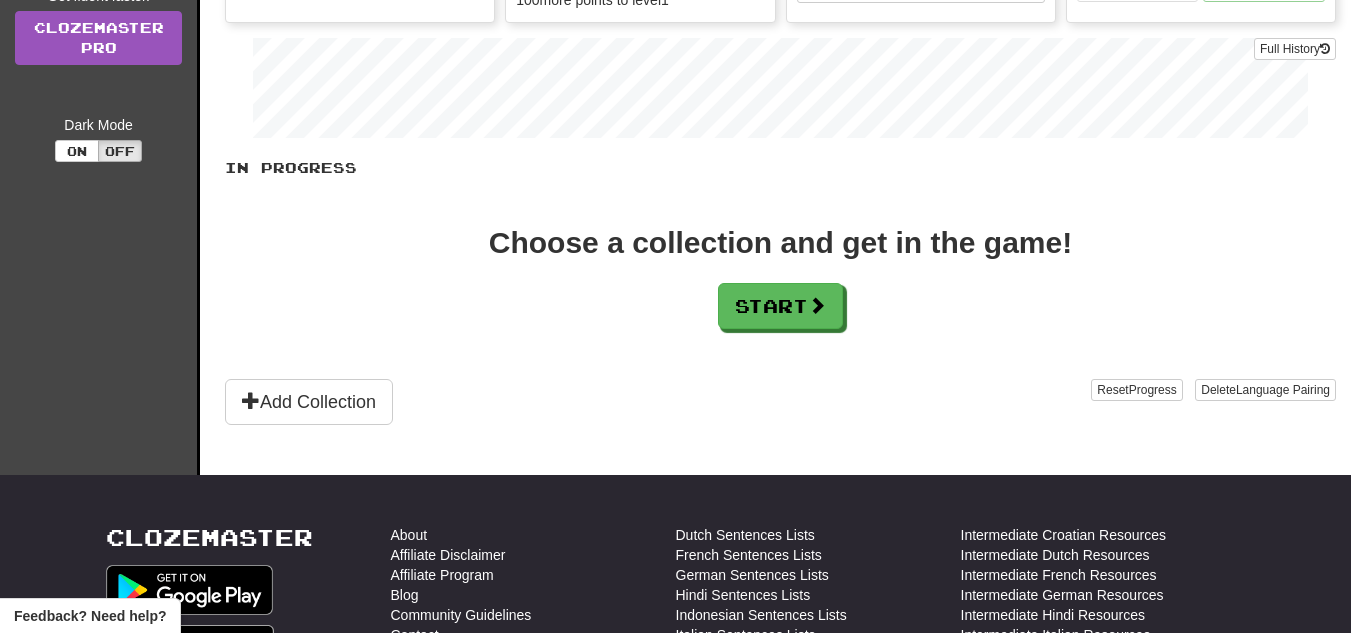 scroll, scrollTop: 304, scrollLeft: 0, axis: vertical 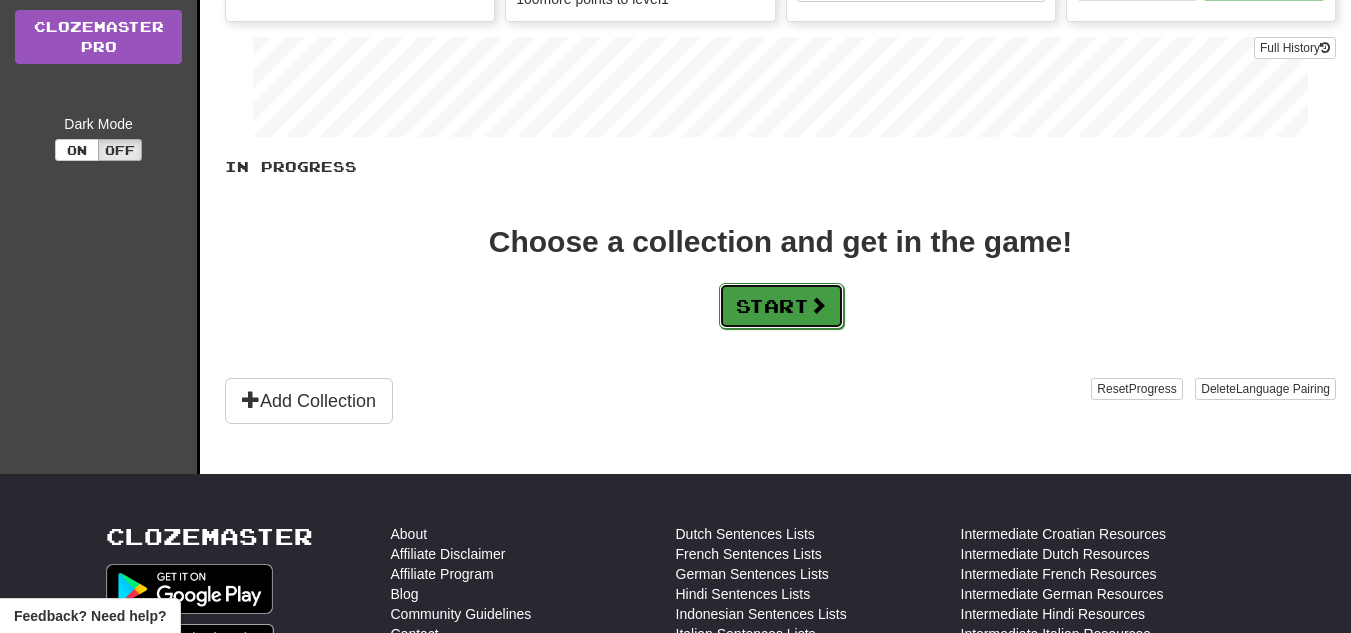 click on "Start" at bounding box center [781, 306] 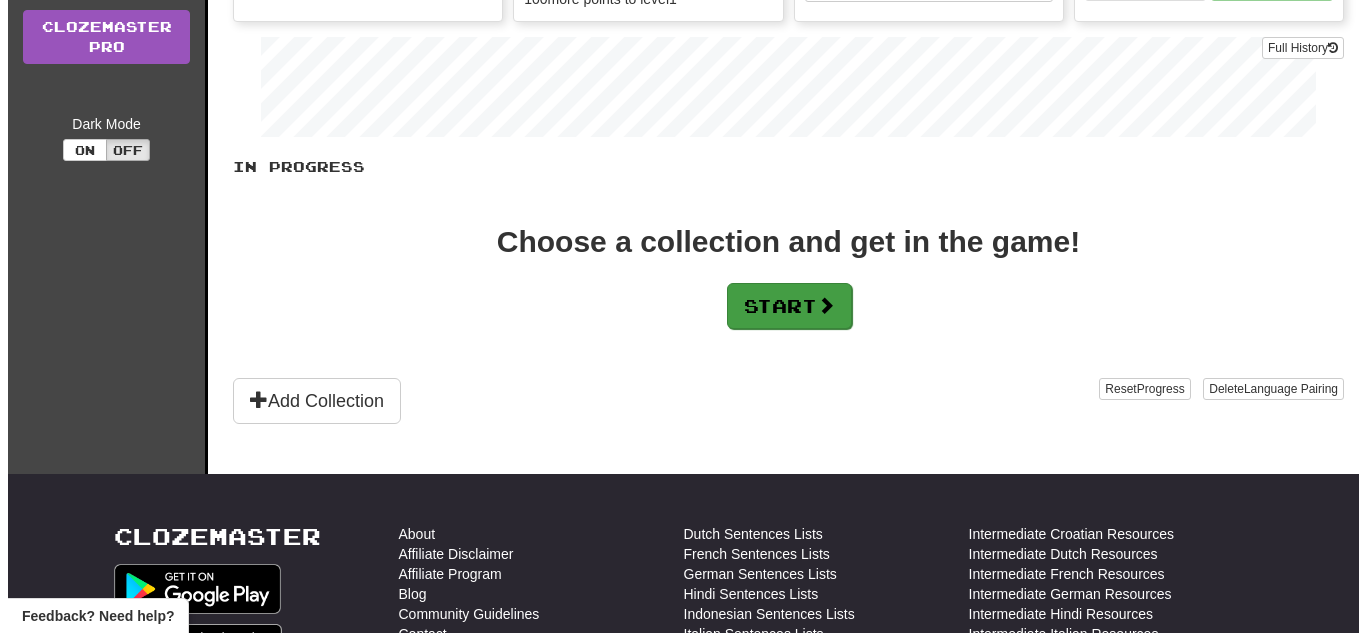 scroll, scrollTop: 0, scrollLeft: 0, axis: both 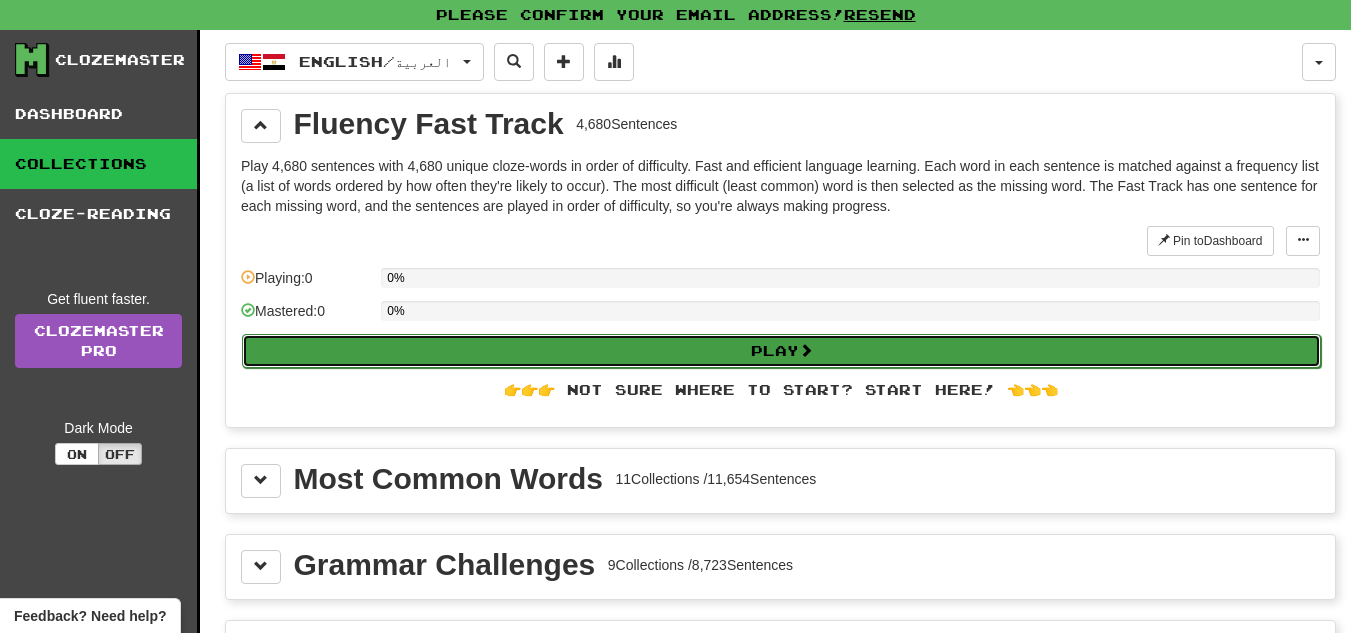 click on "Play" at bounding box center (781, 351) 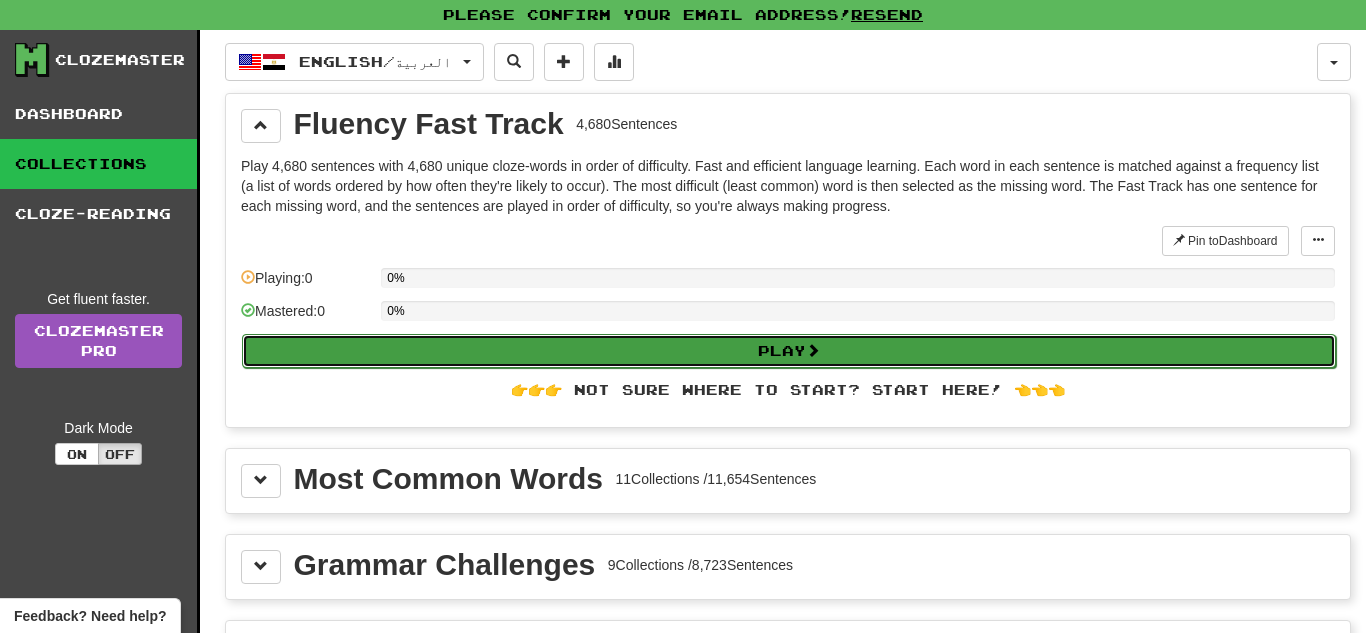 select on "**" 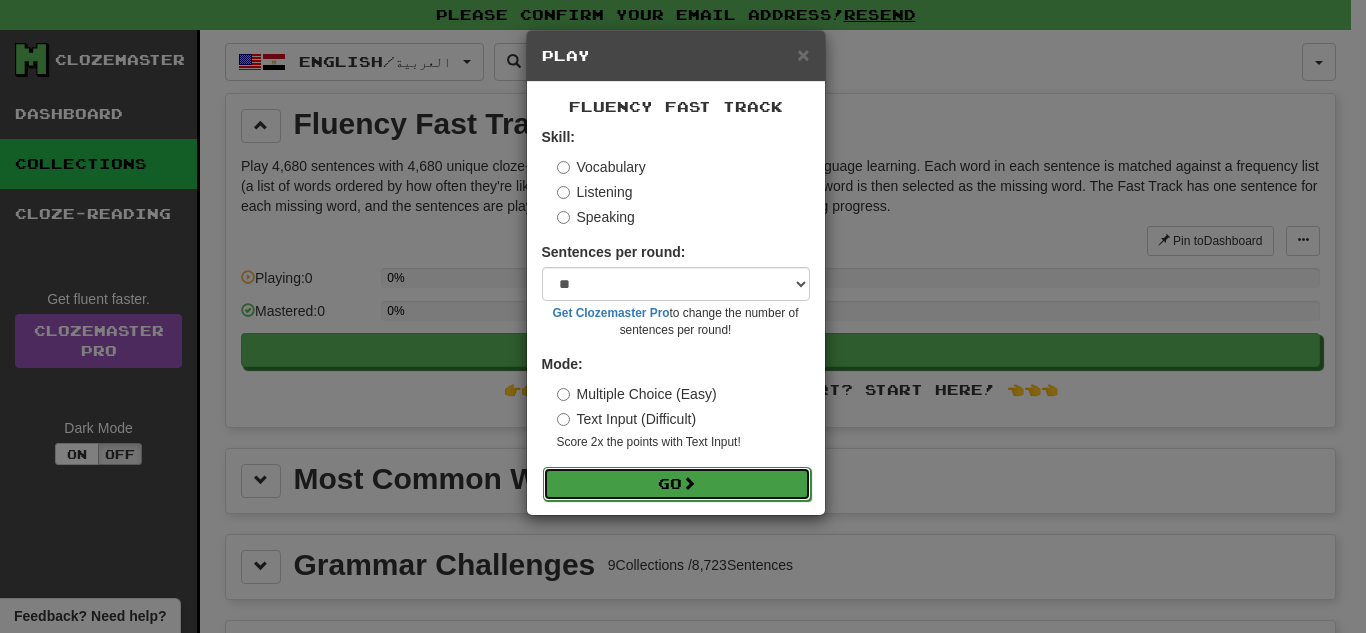 click on "Go" at bounding box center (677, 484) 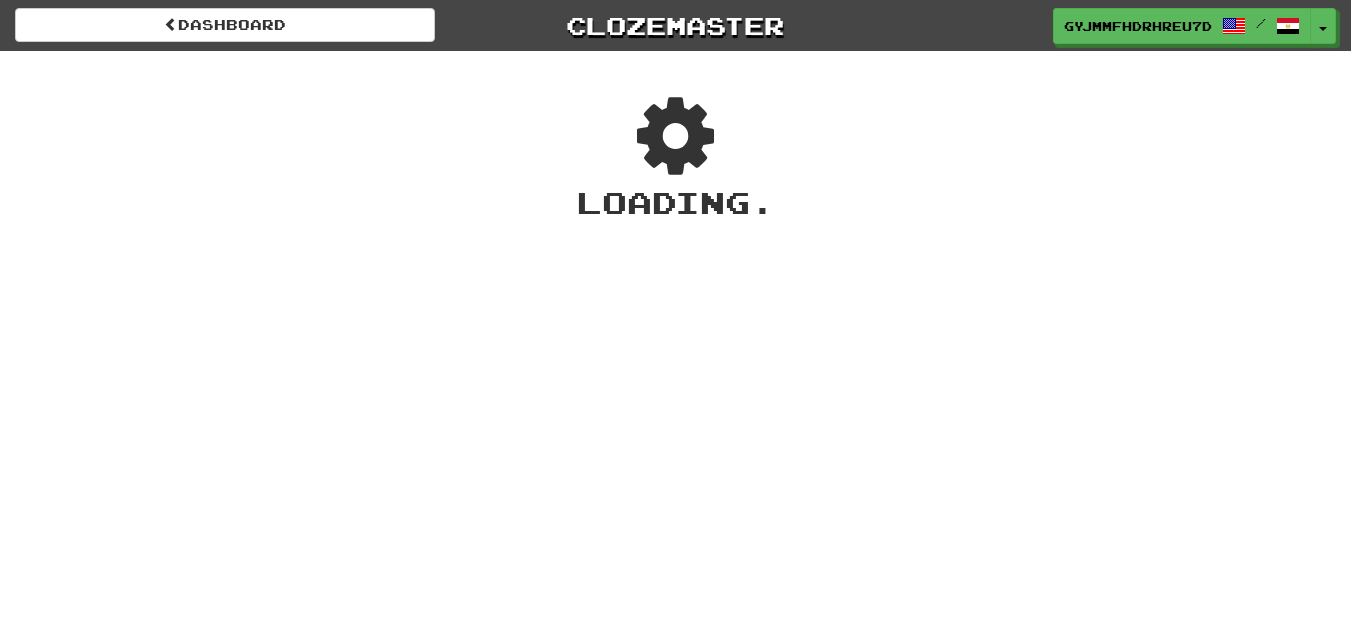 scroll, scrollTop: 0, scrollLeft: 0, axis: both 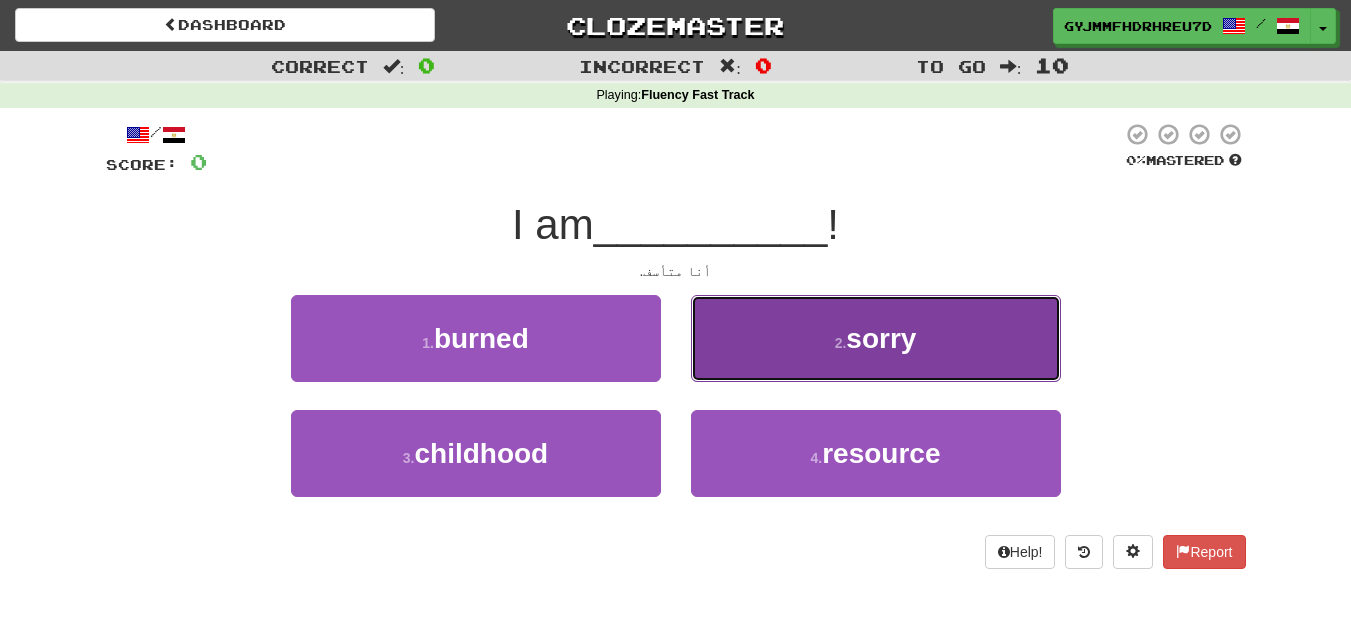 click on "sorry" at bounding box center [881, 338] 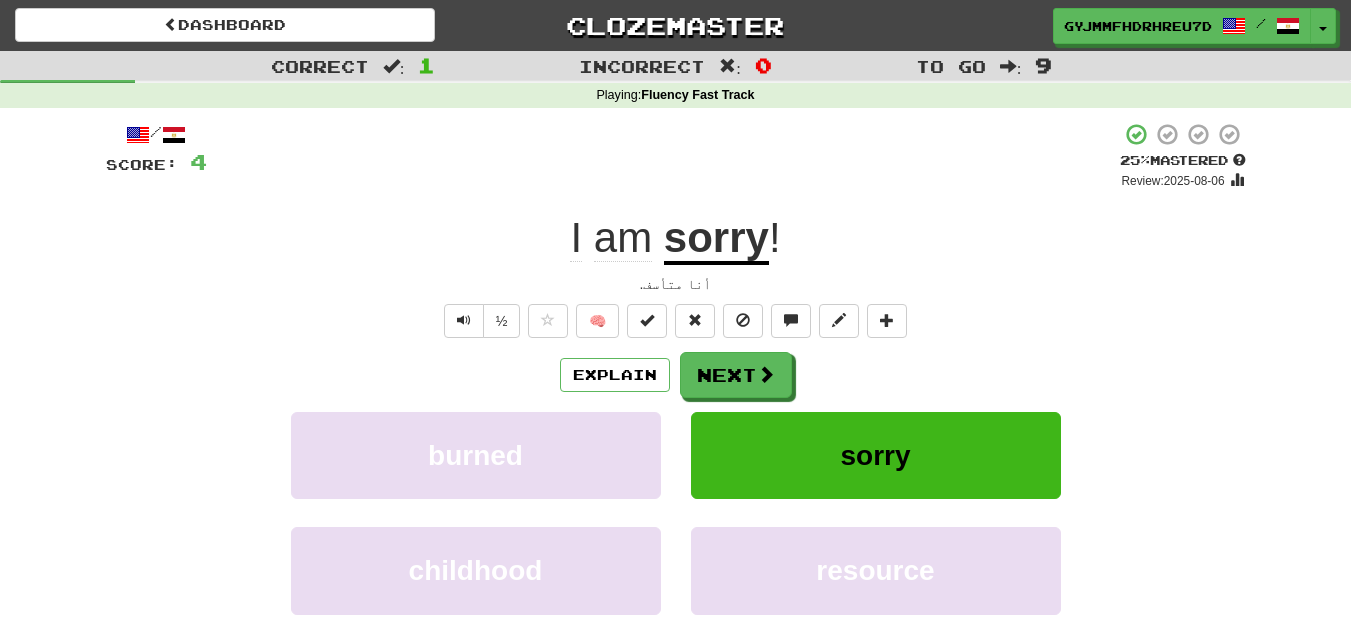 click on "I   am   sorry !" at bounding box center [676, 238] 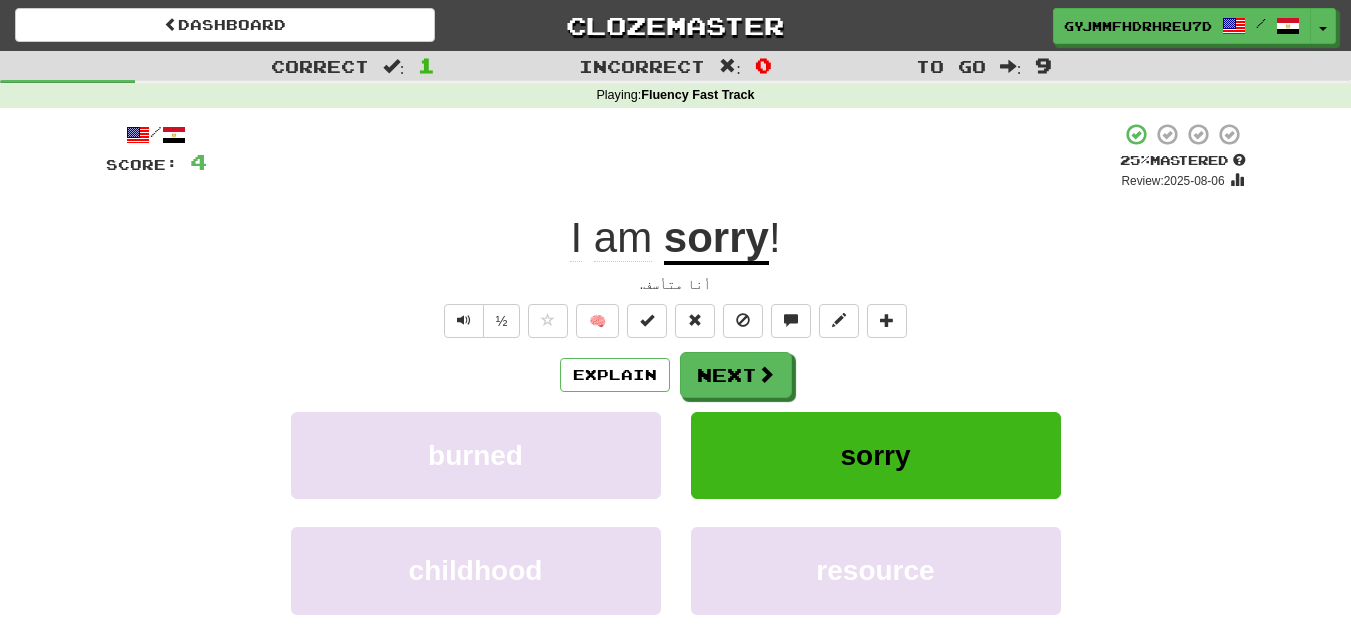 click on "/  Score:   4 + 4 25 %  Mastered Review:  2025-08-06 I   am   sorry ! أنا متأسف. ½ 🧠 Explain Next burned sorry childhood resource Learn more: burned sorry childhood resource  Help!  Report Sentence Source" at bounding box center [676, 435] 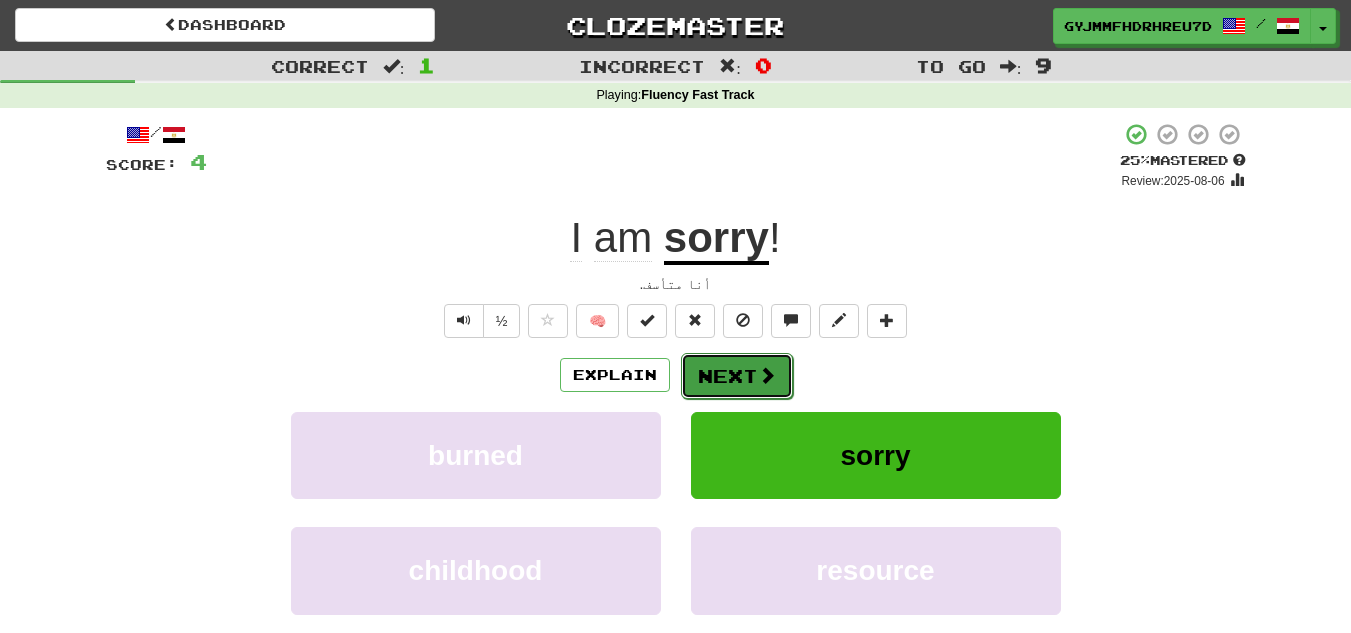 click at bounding box center [767, 375] 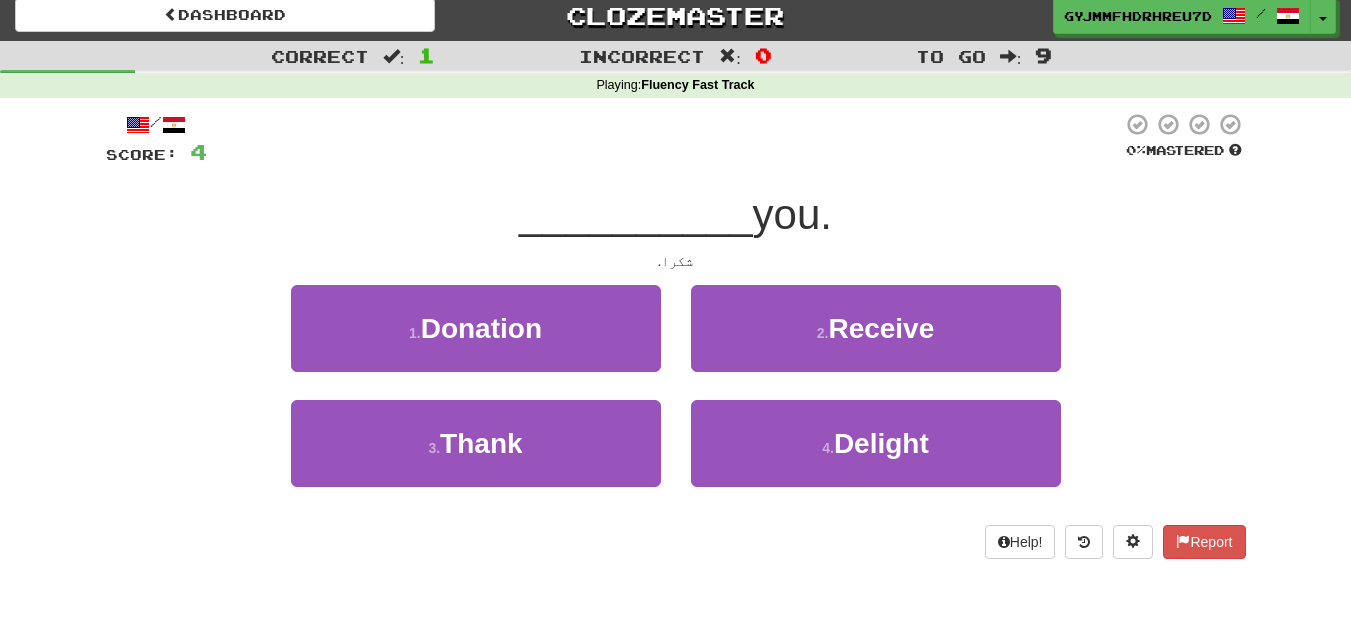 scroll, scrollTop: 4, scrollLeft: 0, axis: vertical 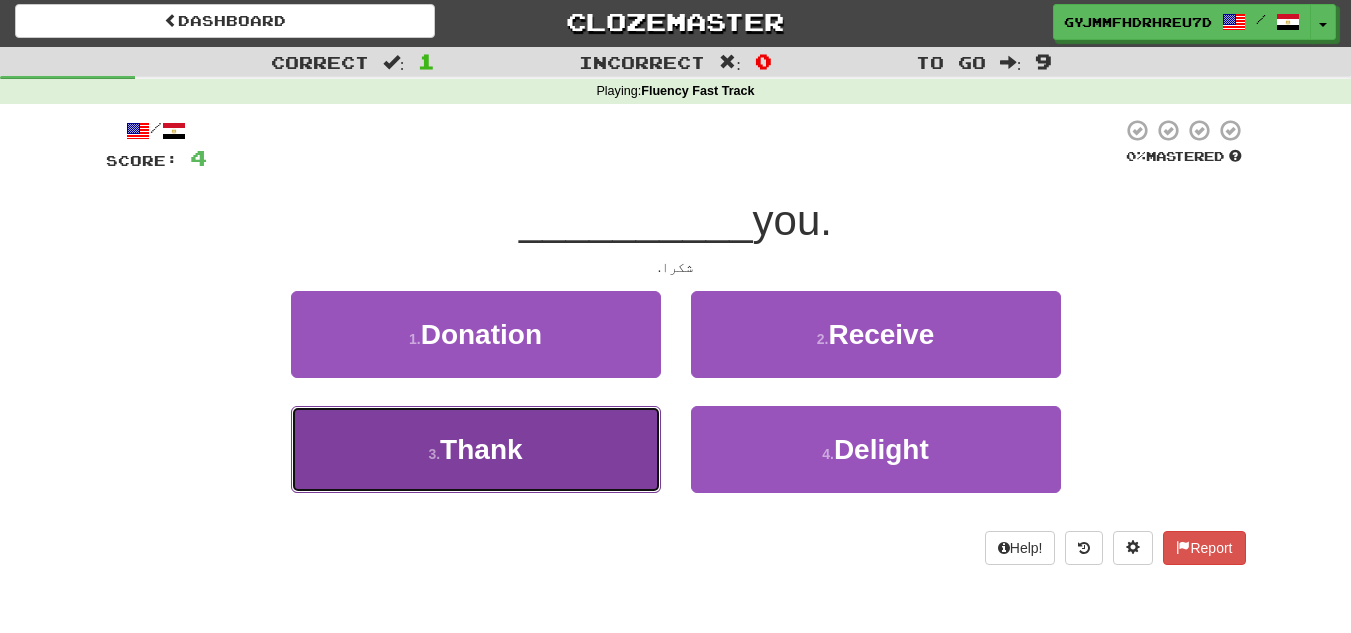 click on "3 .  Thank" at bounding box center [476, 449] 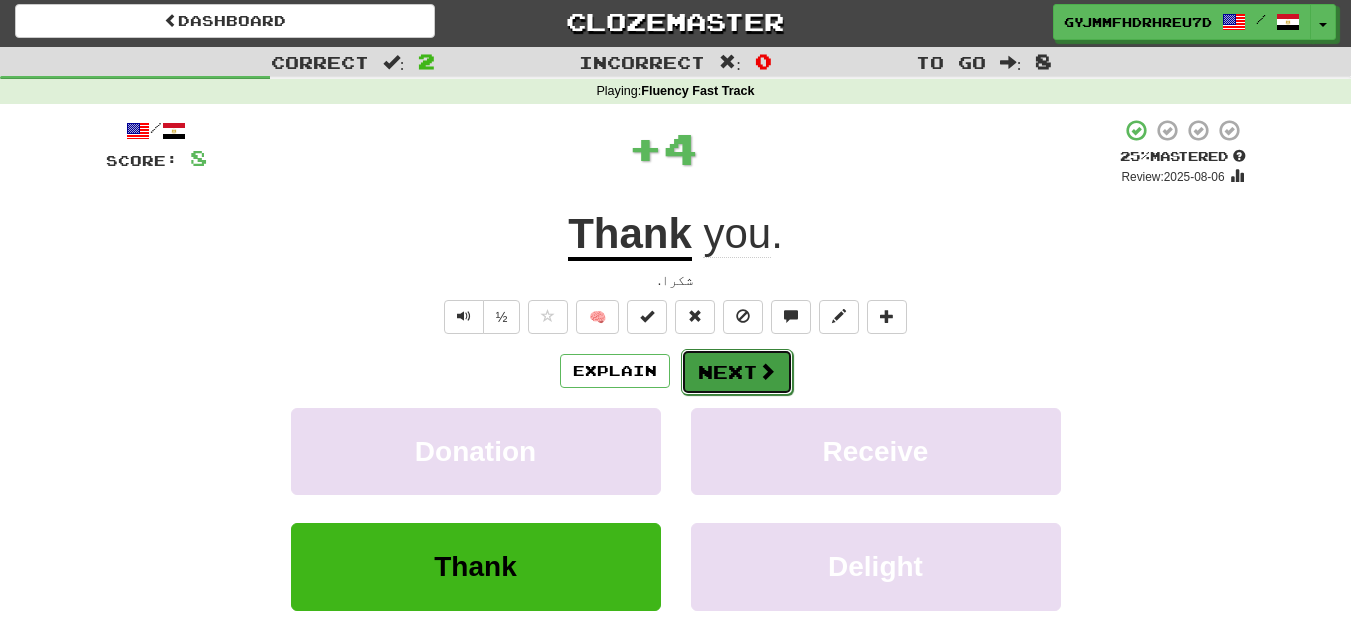 click on "Next" at bounding box center (737, 372) 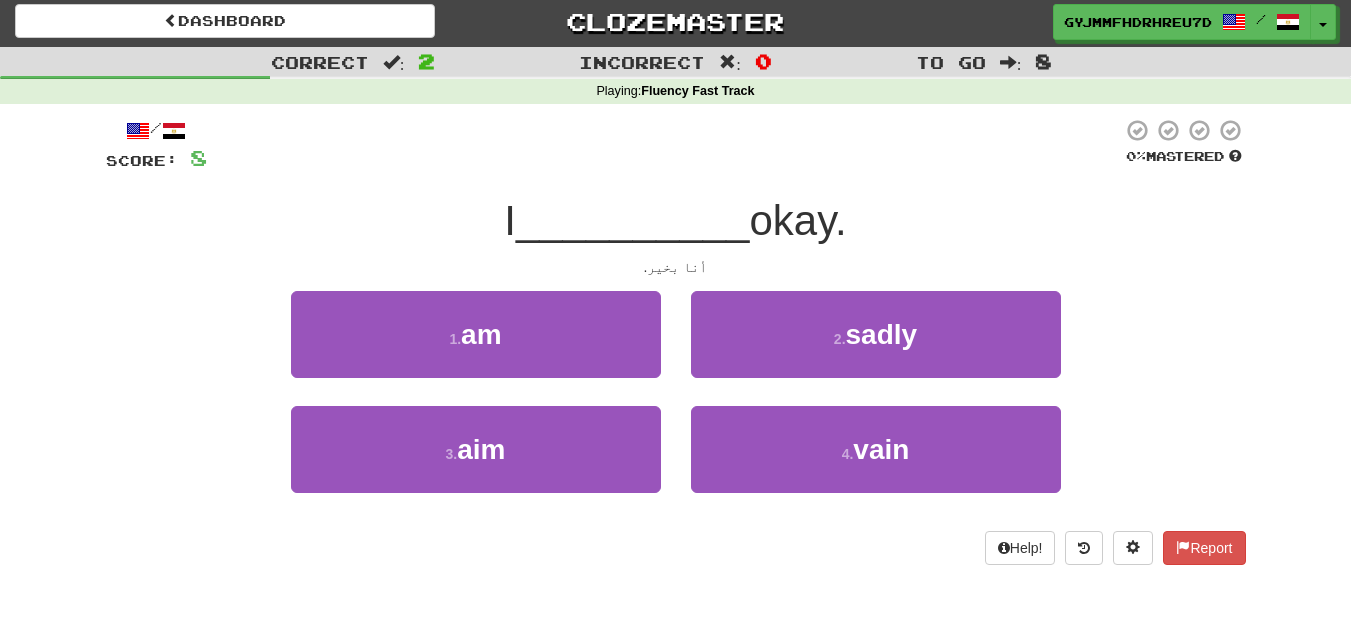 click at bounding box center [664, 145] 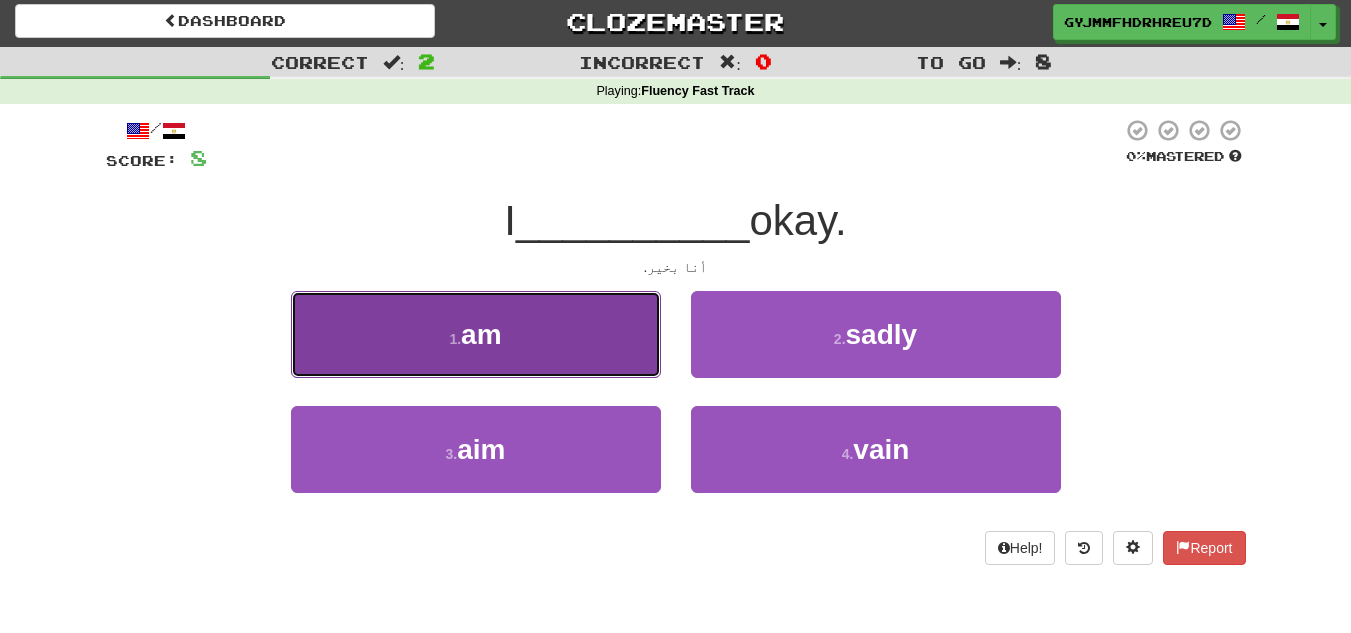 click on "1 .  am" at bounding box center (476, 334) 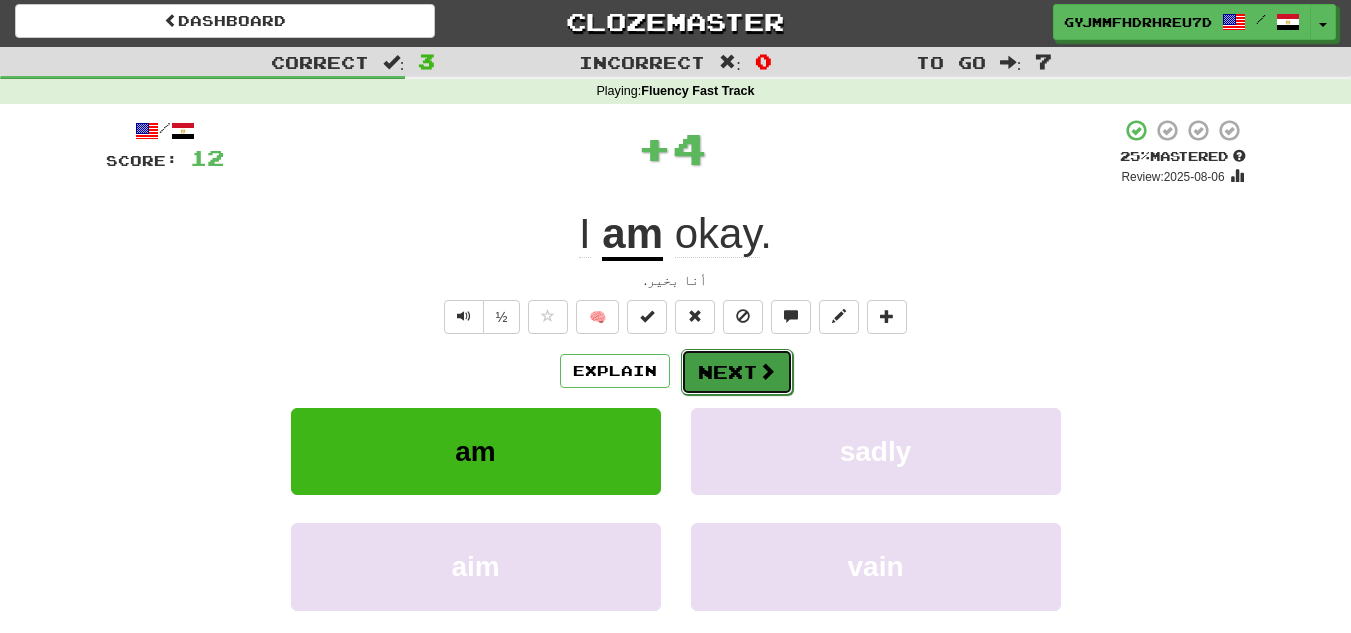 click on "Next" at bounding box center (737, 372) 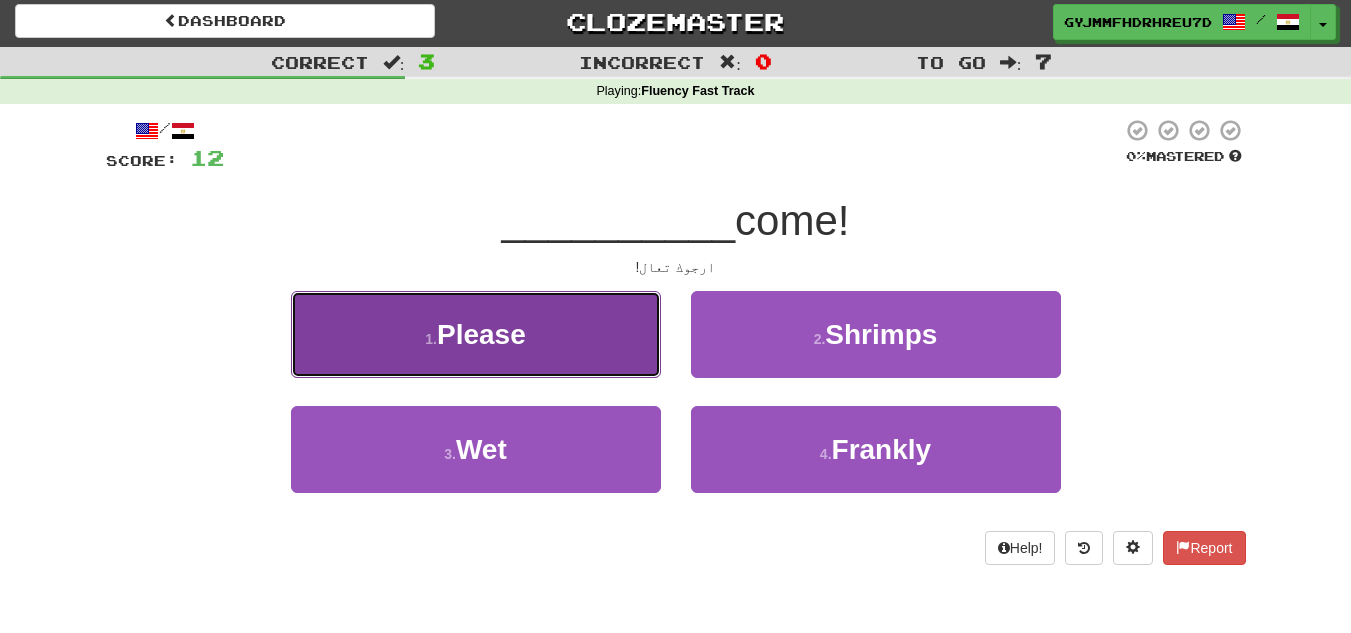 click on "1 .  Please" at bounding box center (476, 334) 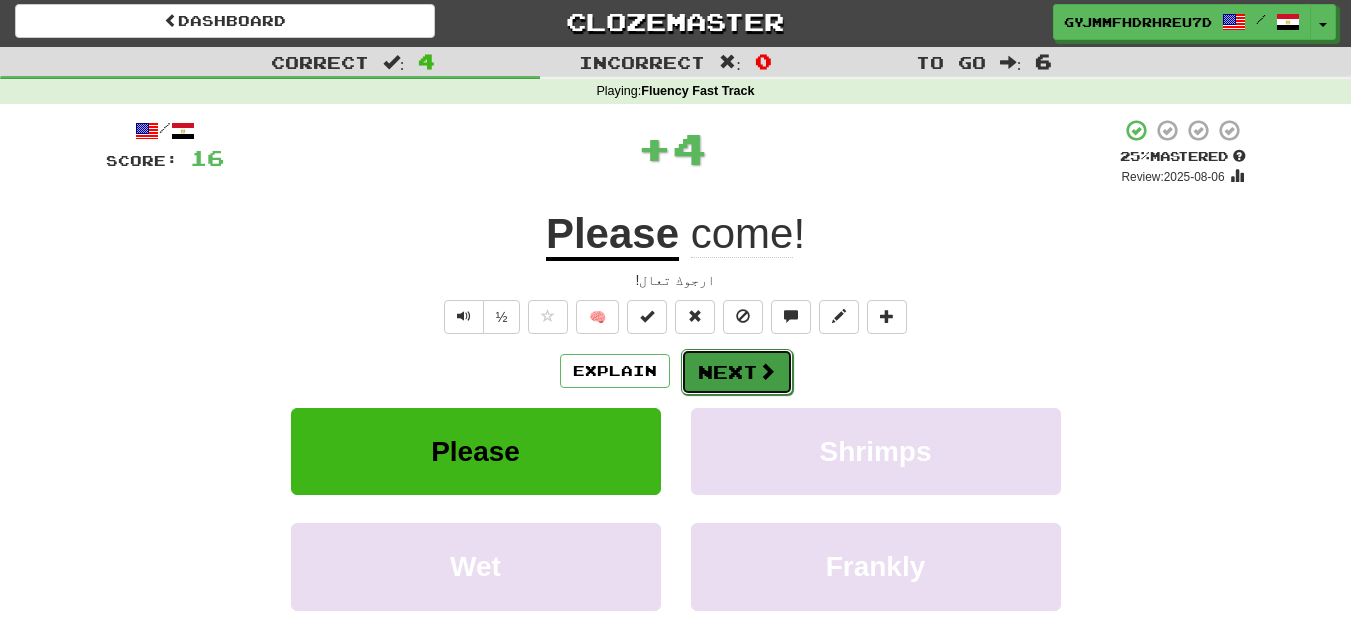 click on "Next" at bounding box center [737, 372] 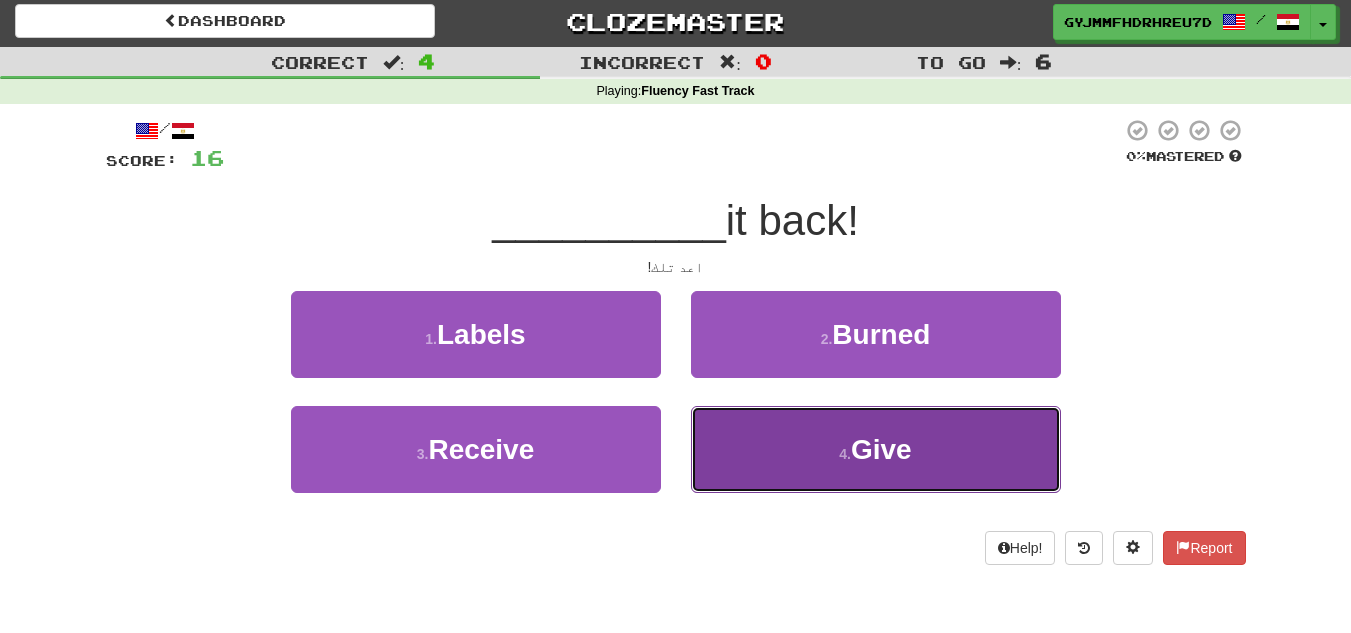 click on "4 .  Give" at bounding box center (876, 449) 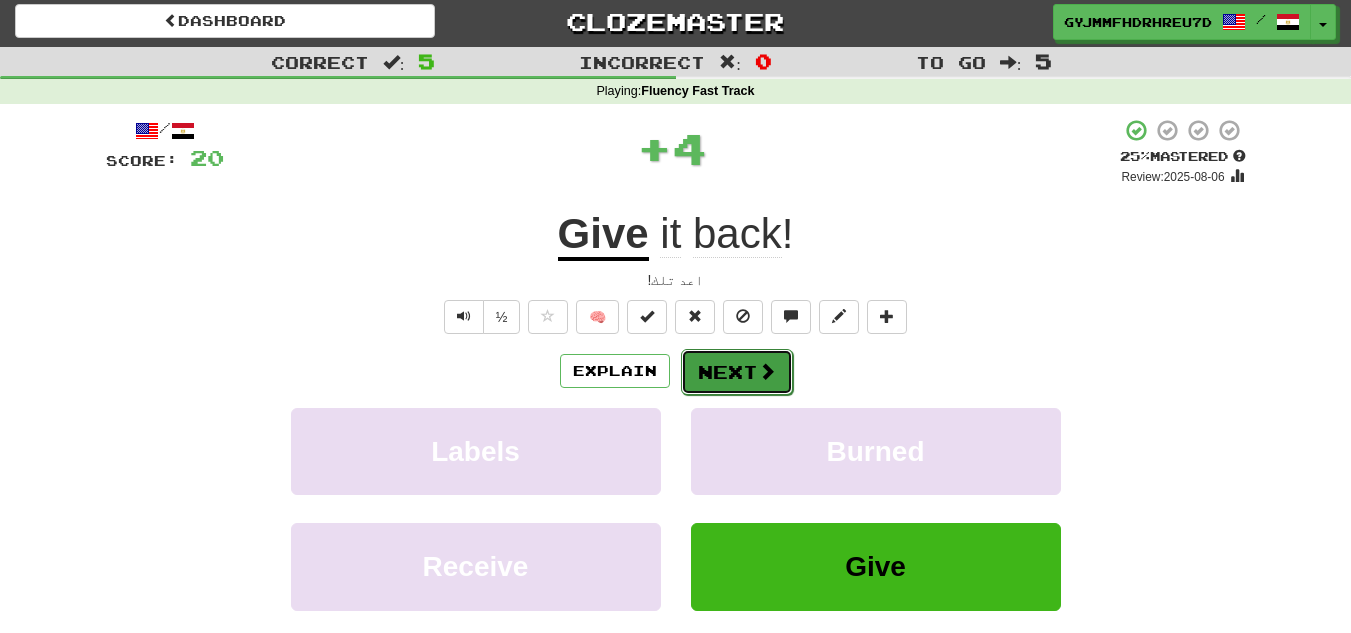 click on "Next" at bounding box center [737, 372] 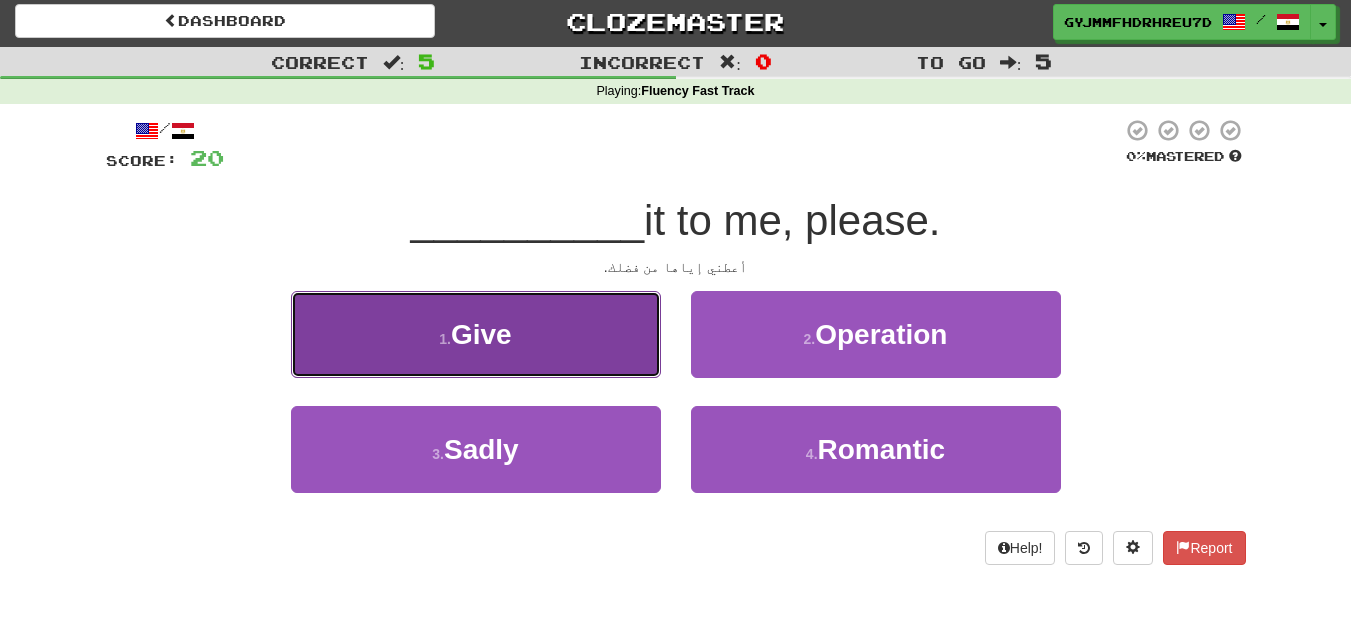 click on "1 .  Give" at bounding box center [476, 334] 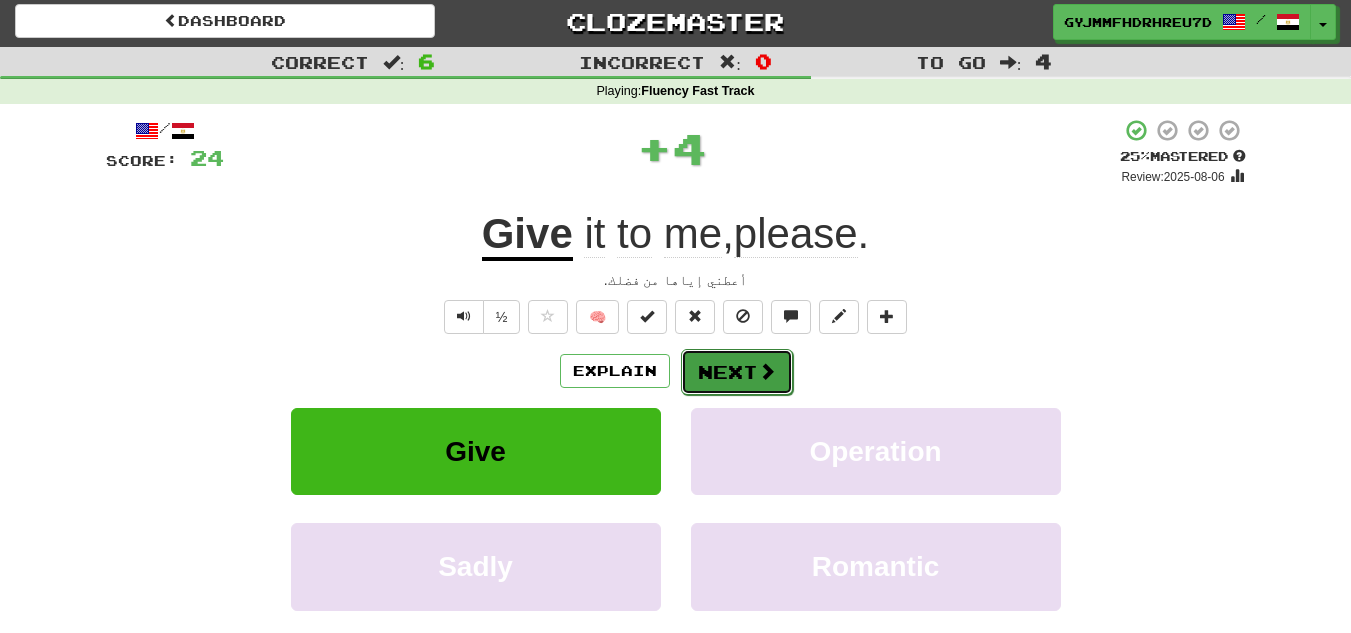 click on "Next" at bounding box center [737, 372] 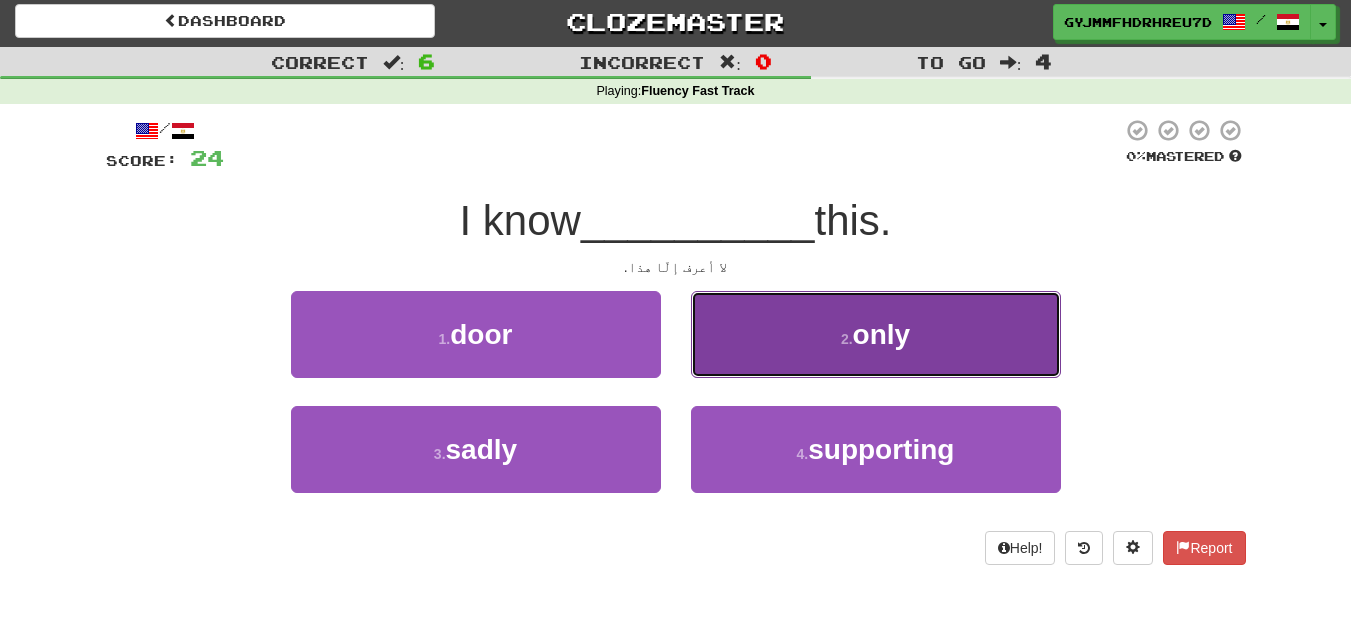 click on "2 .  only" at bounding box center [876, 334] 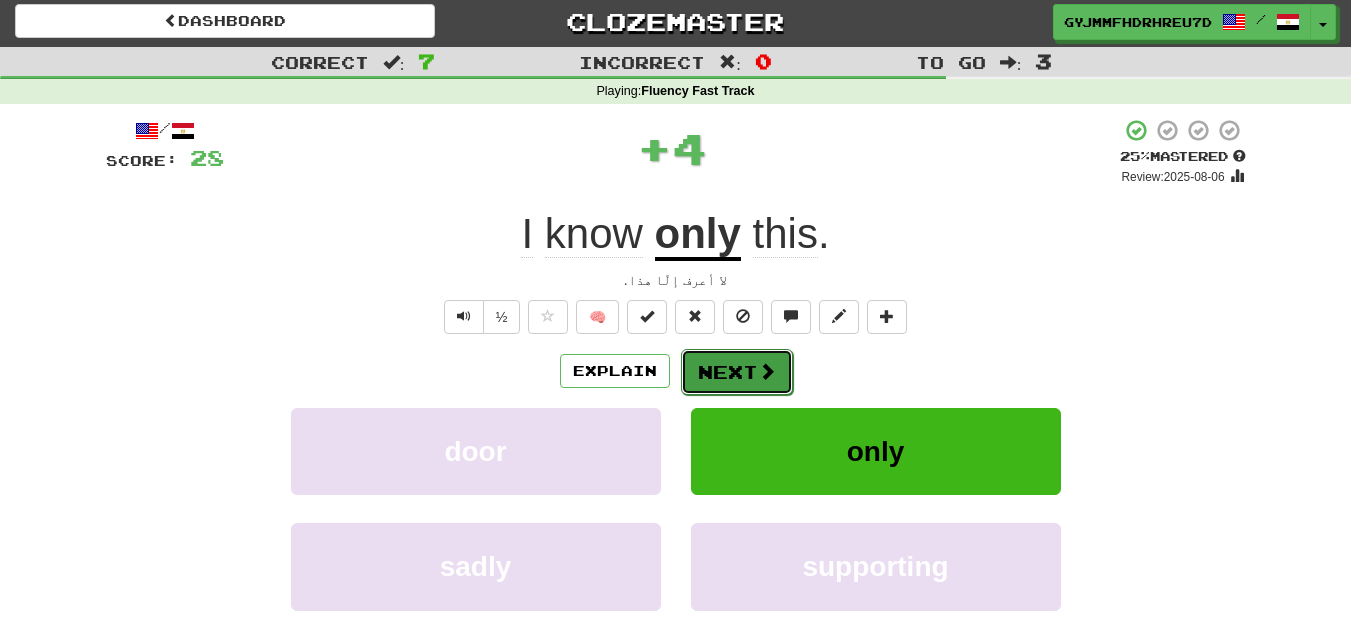 click at bounding box center [767, 371] 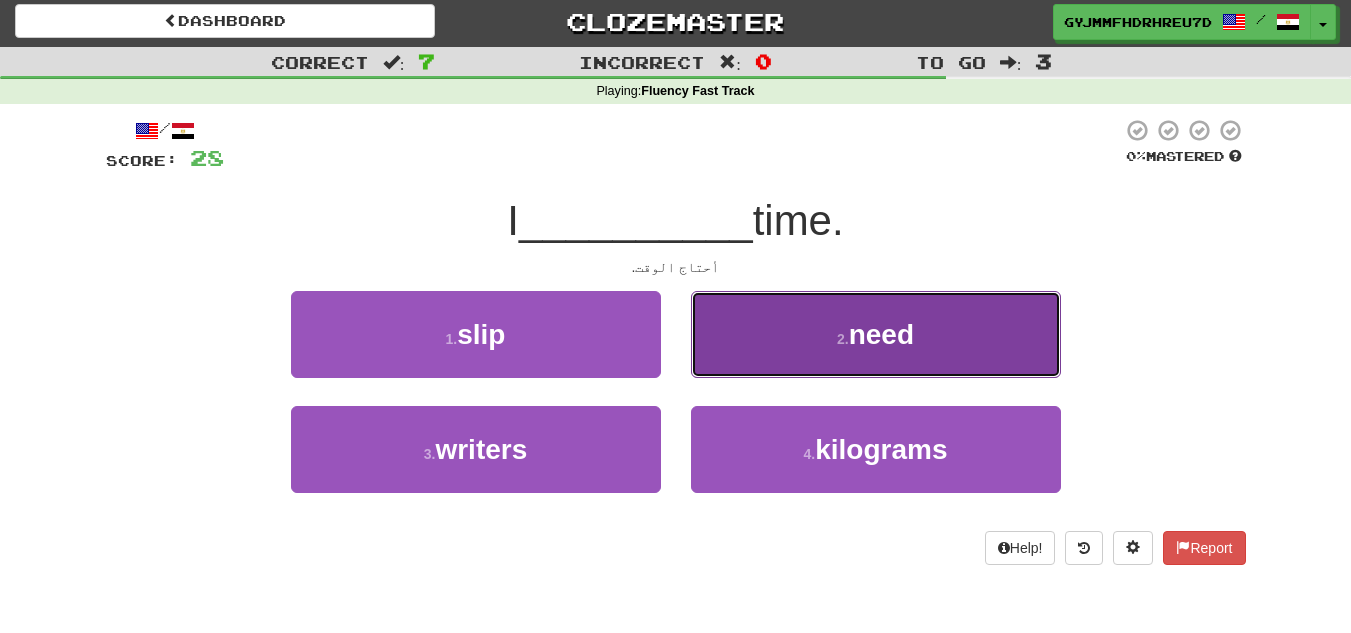 click on "2 .  need" at bounding box center [876, 334] 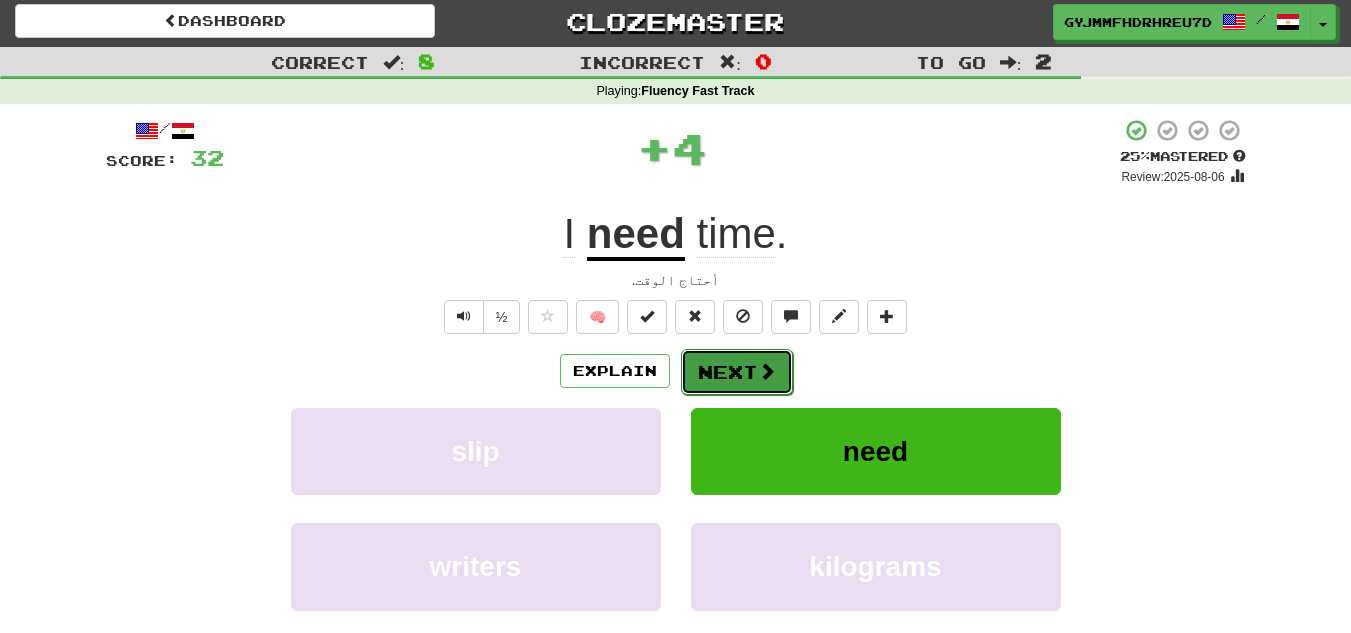 click on "Next" at bounding box center [737, 372] 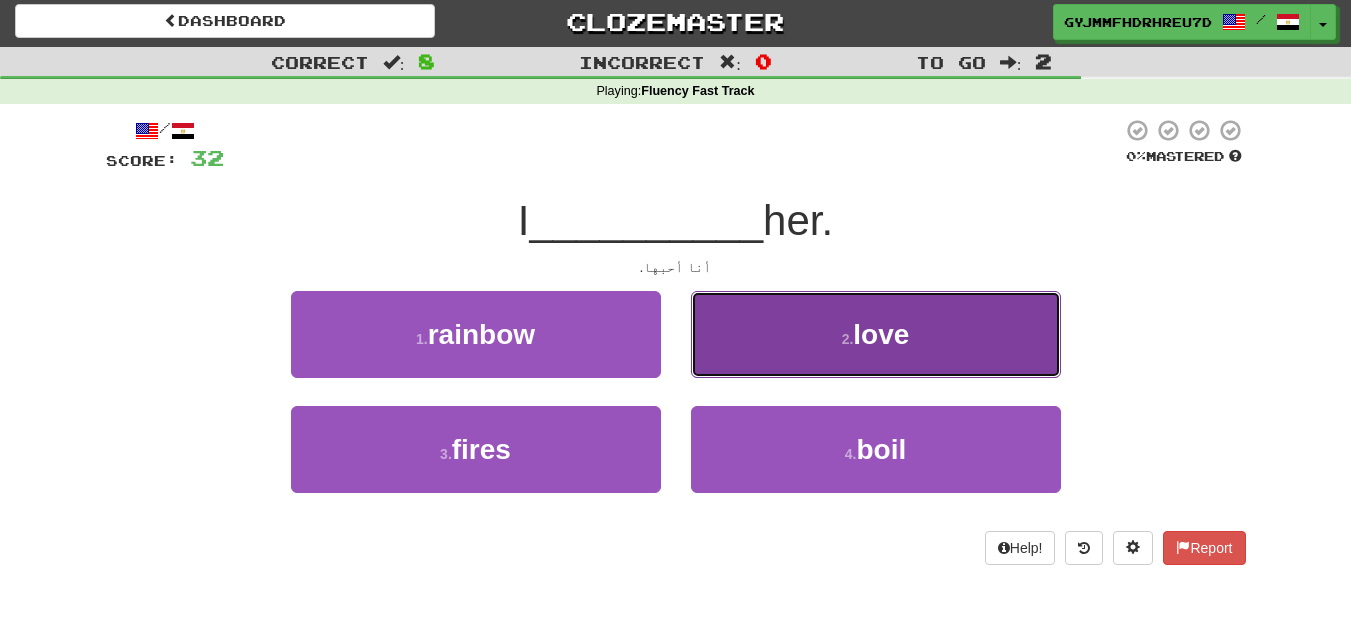 click on "2 .  love" at bounding box center [876, 334] 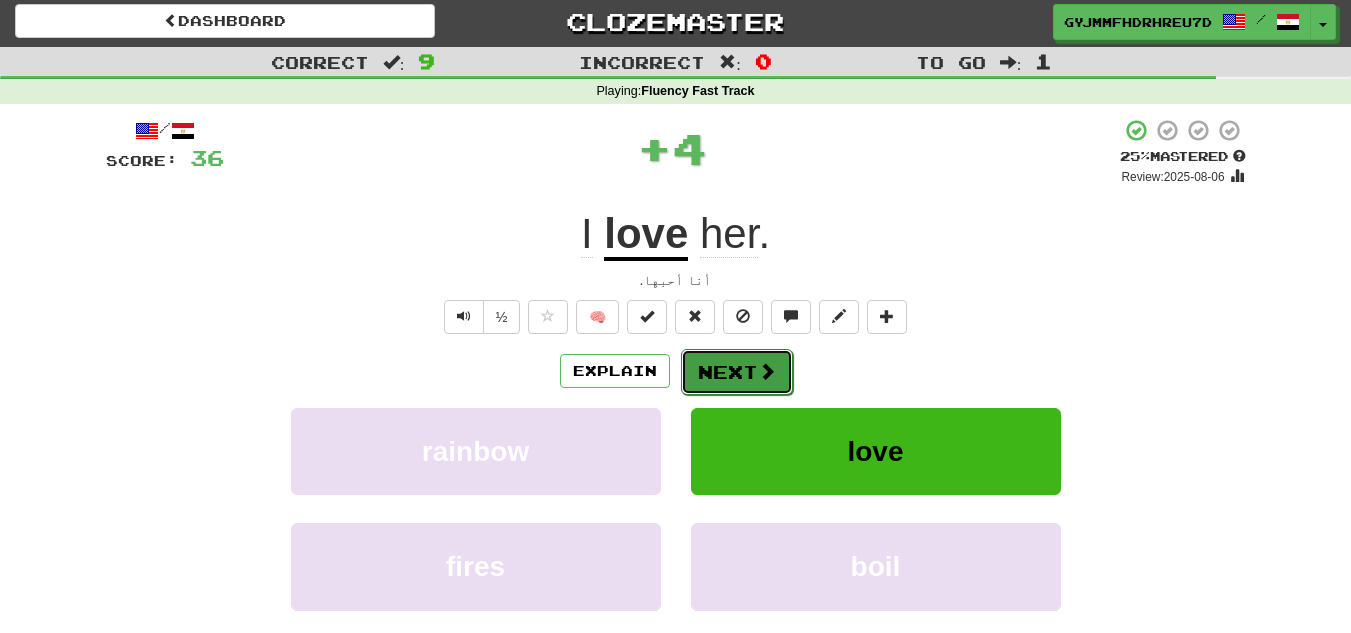 click on "Next" at bounding box center [737, 372] 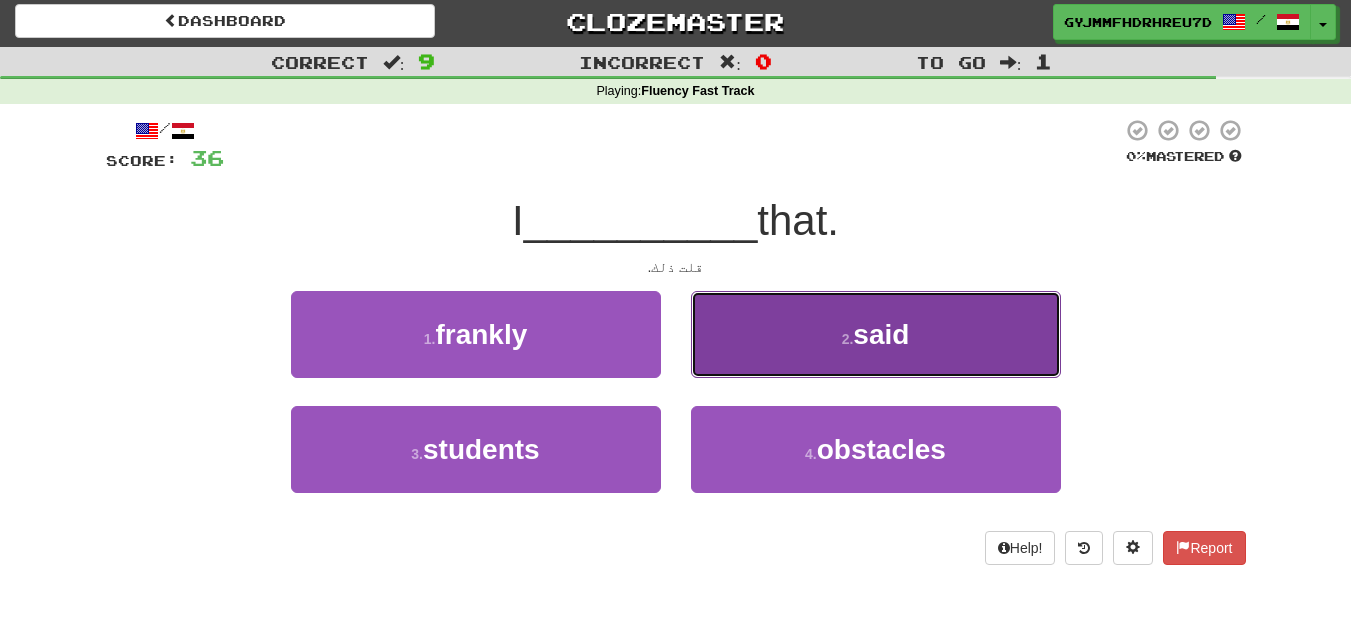 click on "2 .  said" at bounding box center (876, 334) 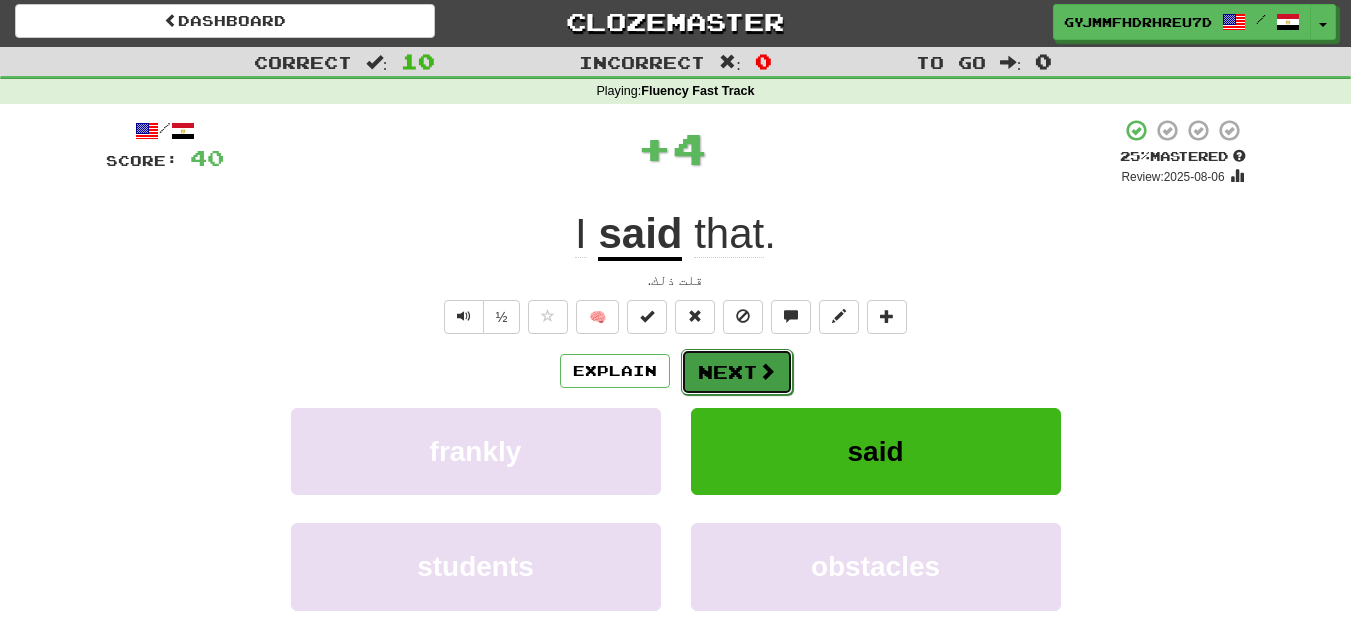 click on "Next" at bounding box center [737, 372] 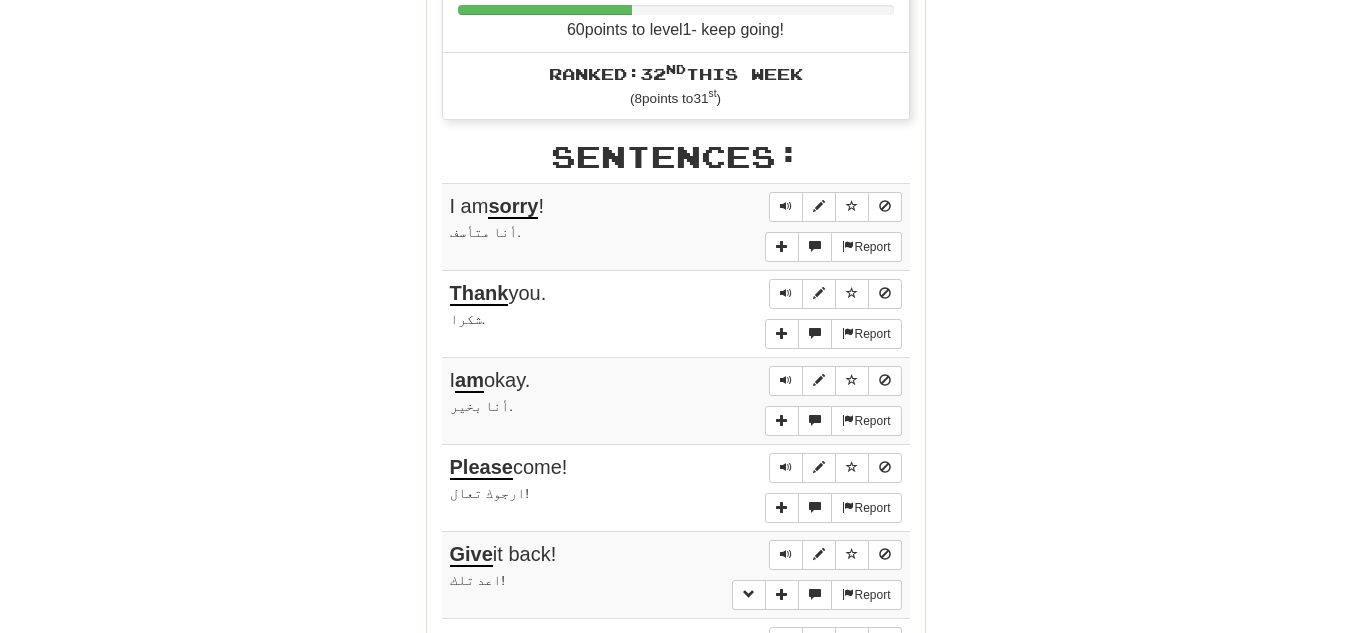 scroll, scrollTop: 0, scrollLeft: 0, axis: both 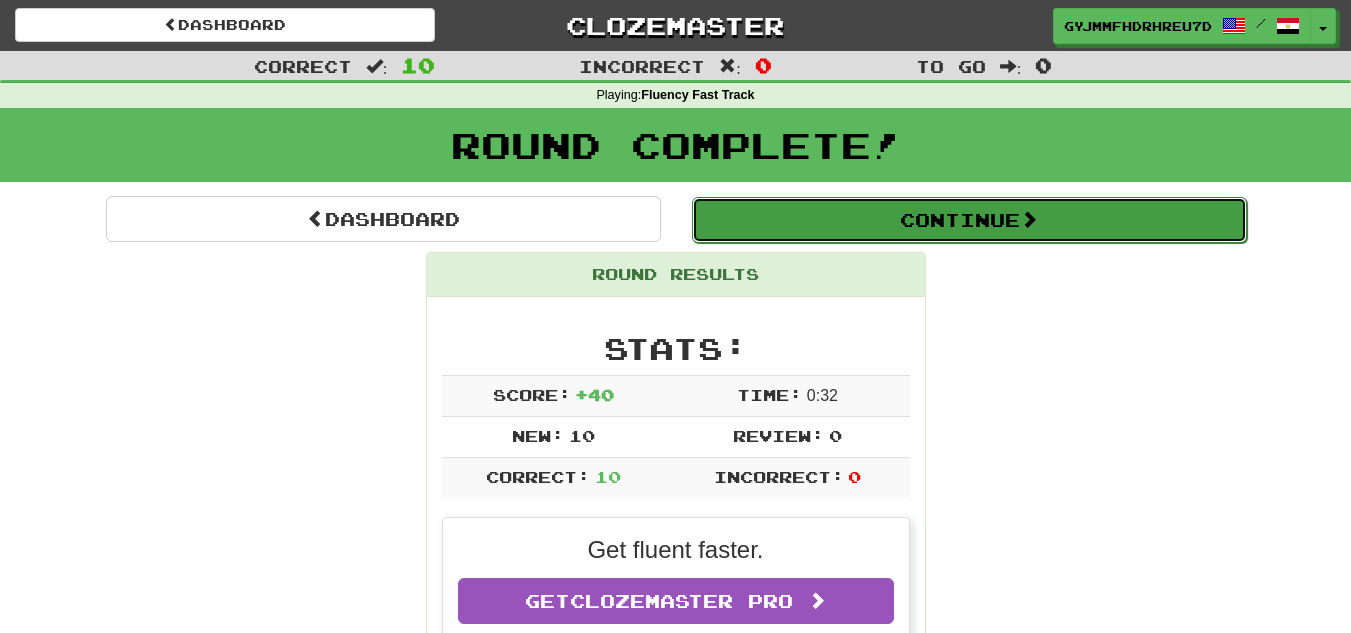 click on "Continue" at bounding box center [969, 220] 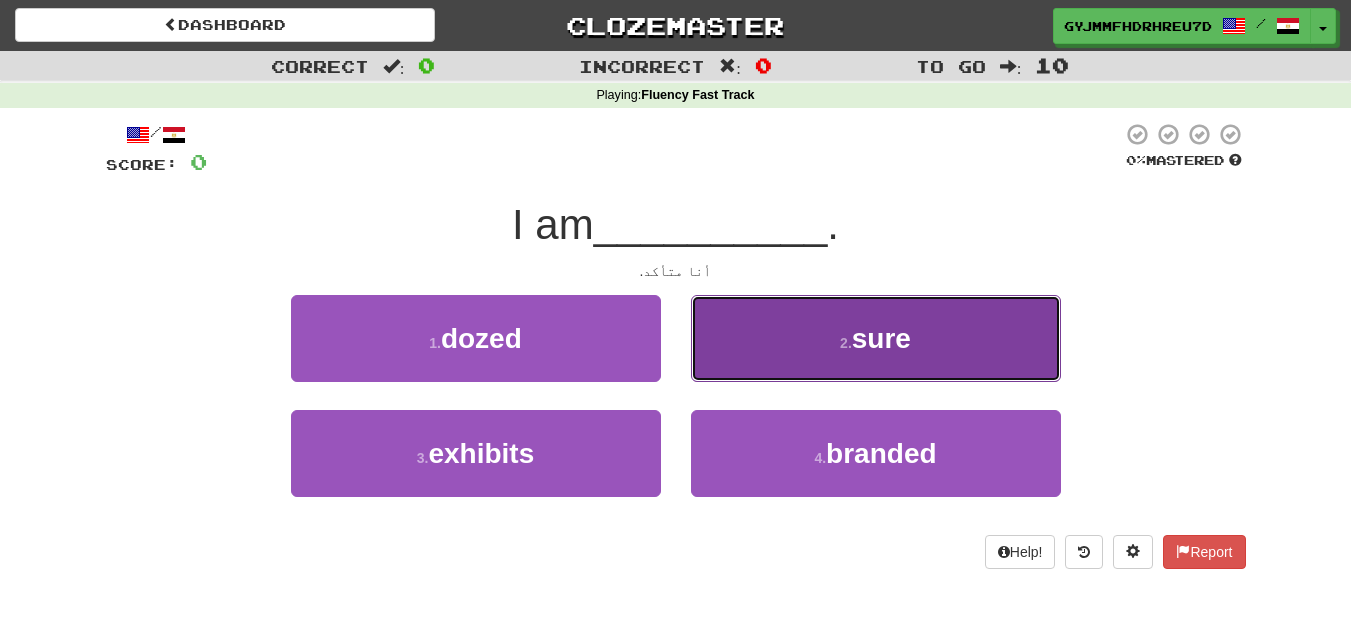 click on "sure" at bounding box center (881, 338) 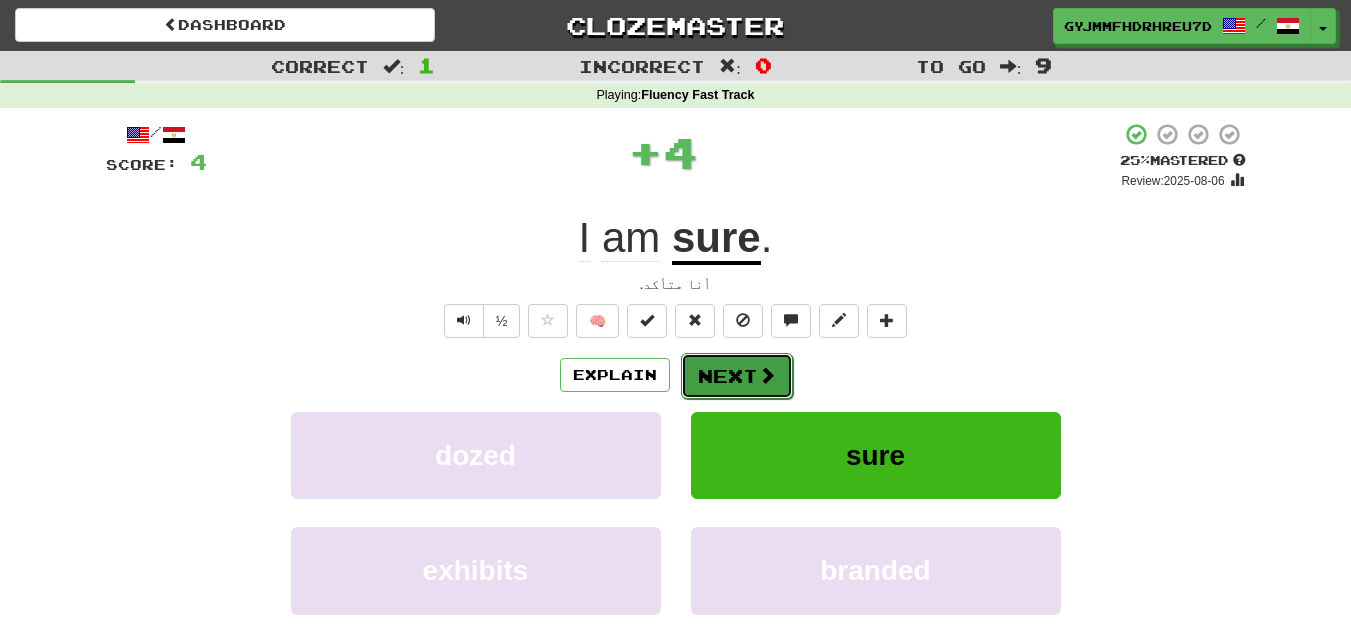 click on "Next" at bounding box center [737, 376] 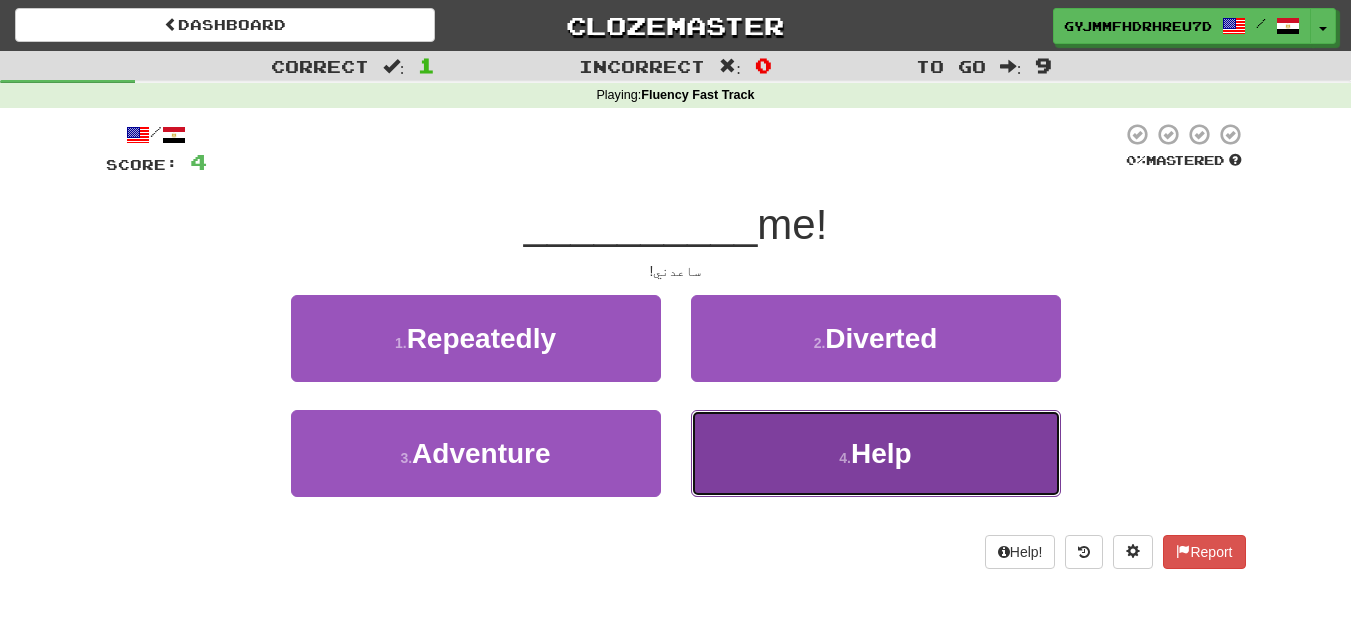 click on "4 .  Help" at bounding box center (876, 453) 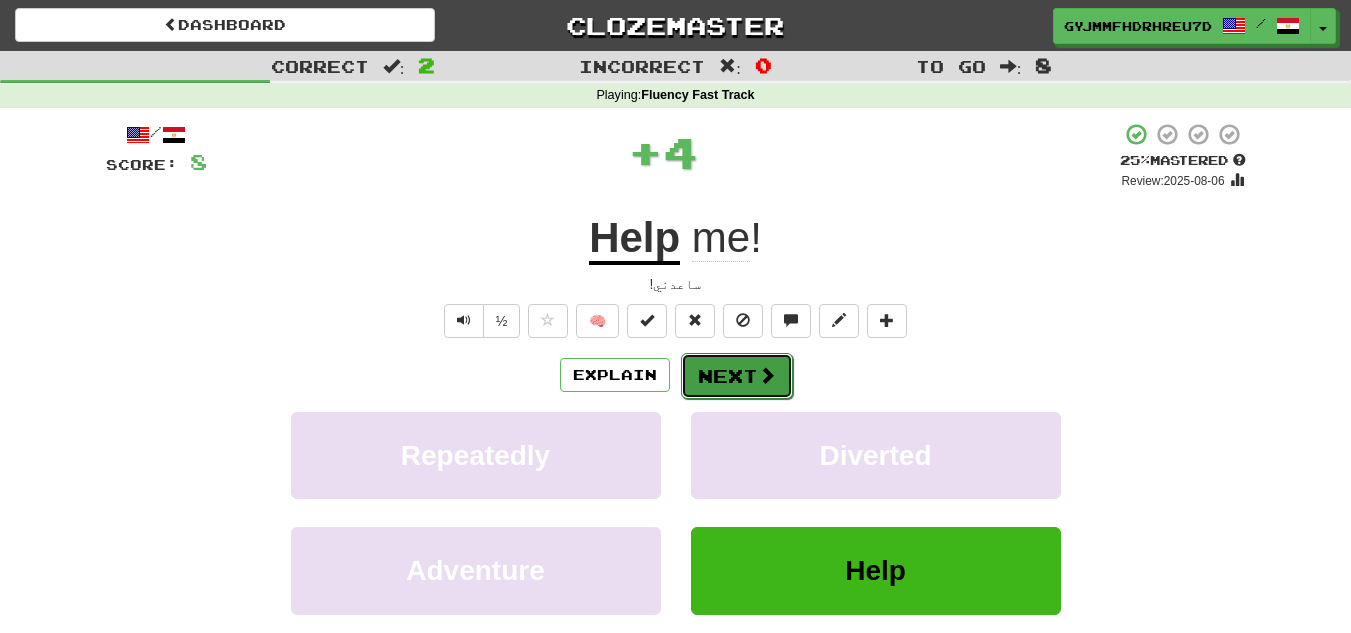 click at bounding box center (767, 375) 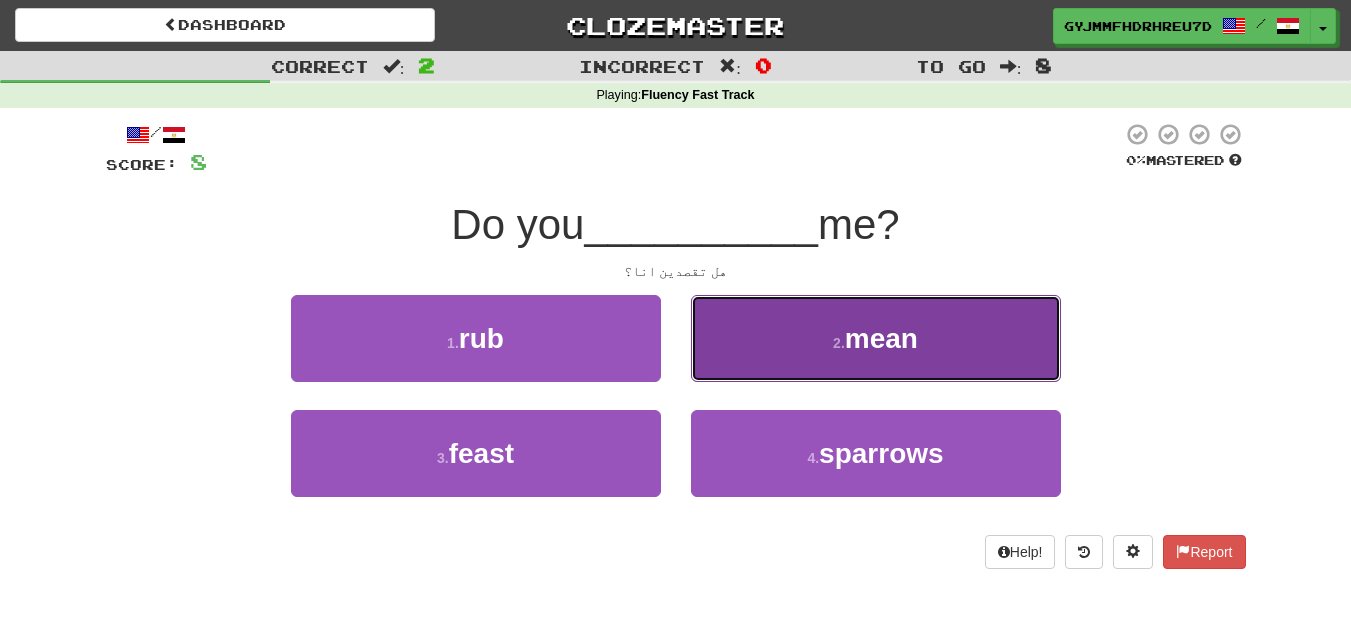 click on "2 .  mean" at bounding box center (876, 338) 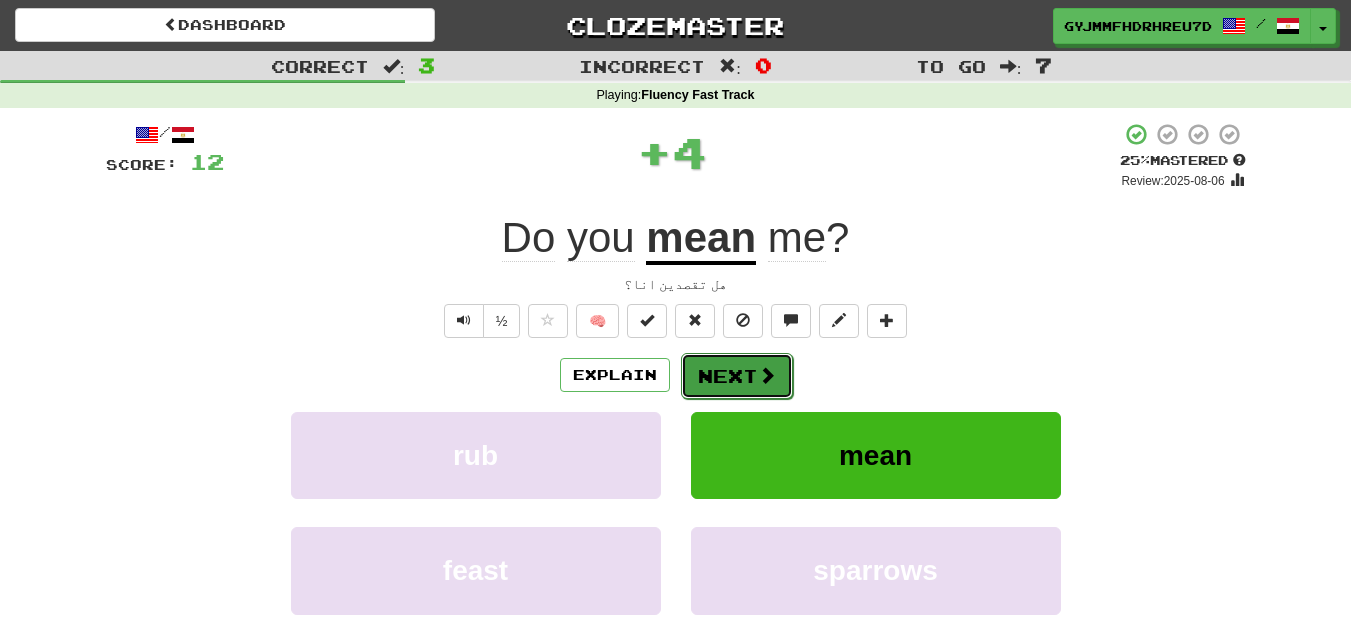 click on "Next" at bounding box center (737, 376) 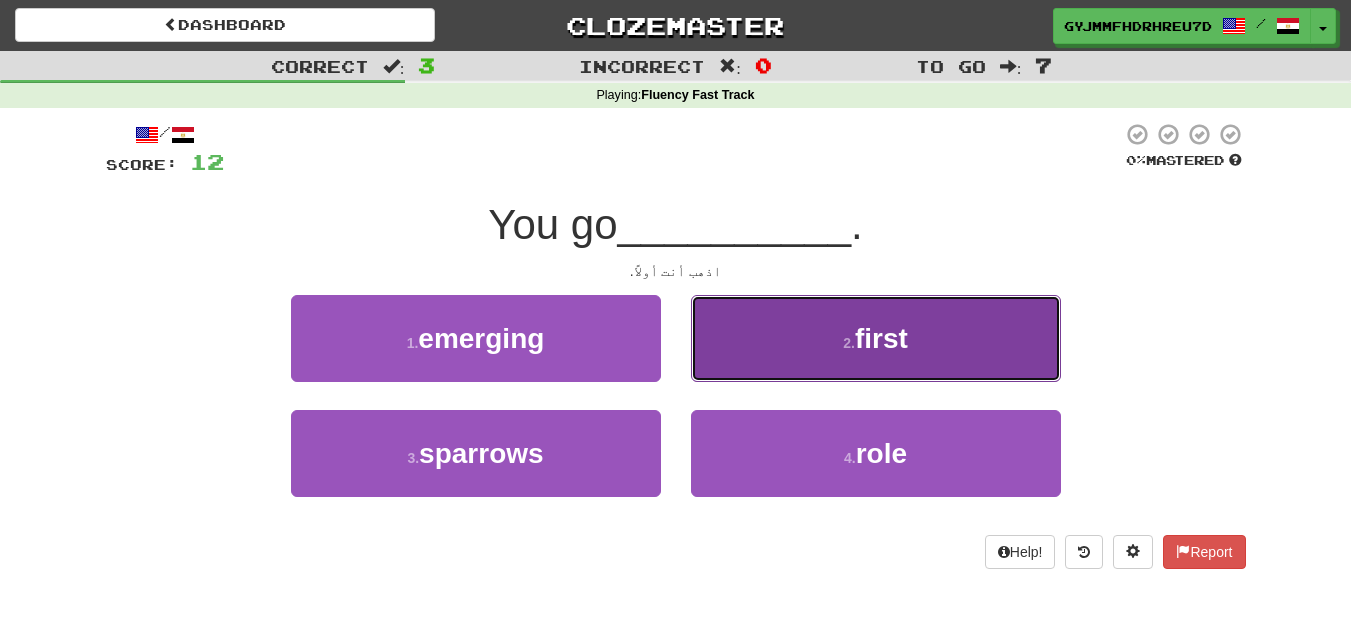 click on "2 .  first" at bounding box center (876, 338) 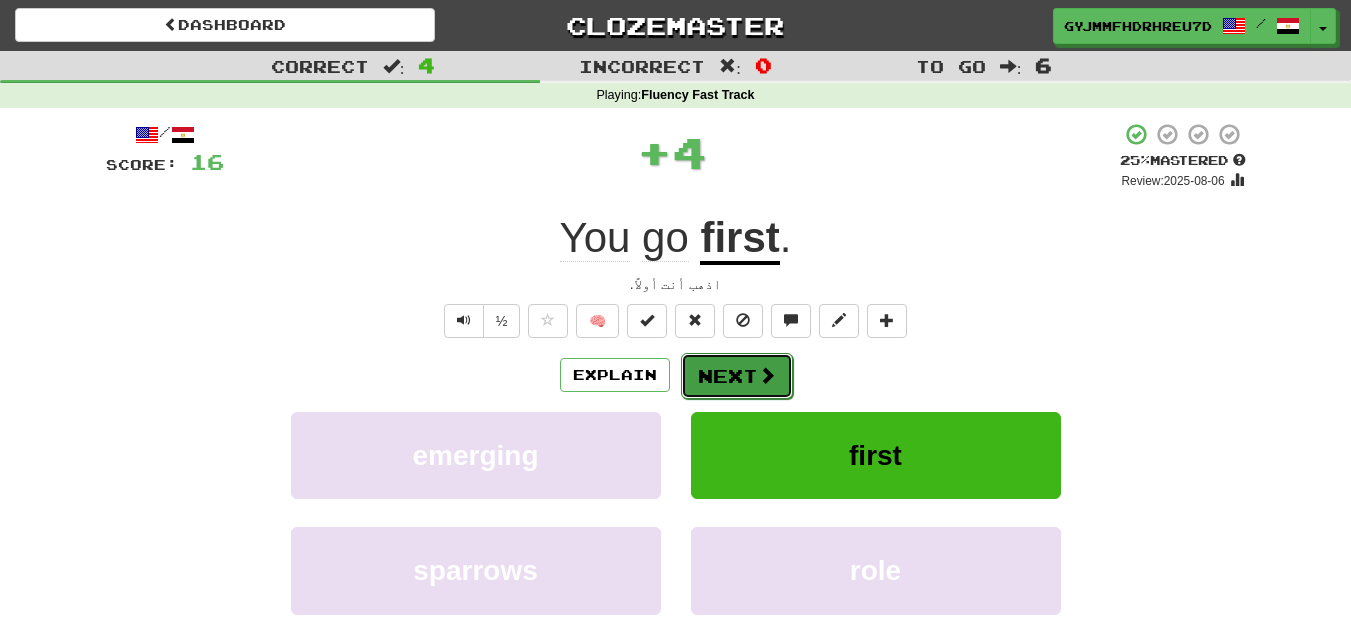 click on "Next" at bounding box center [737, 376] 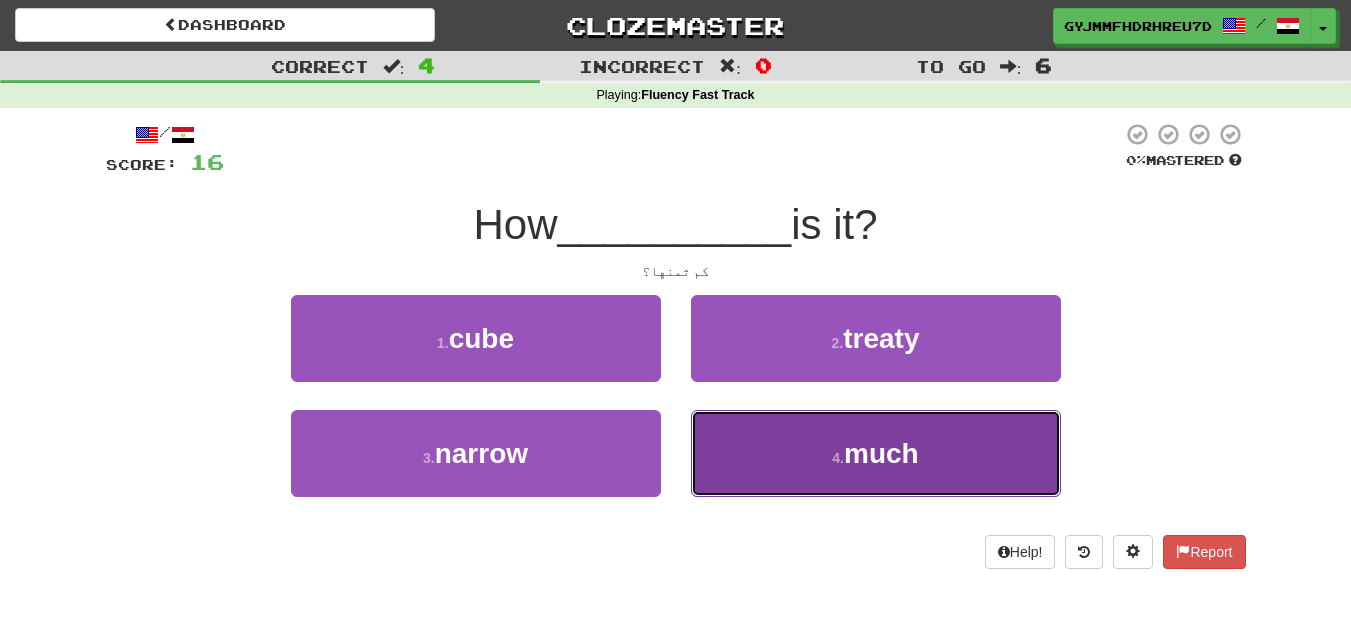 click on "4 .  much" at bounding box center [876, 453] 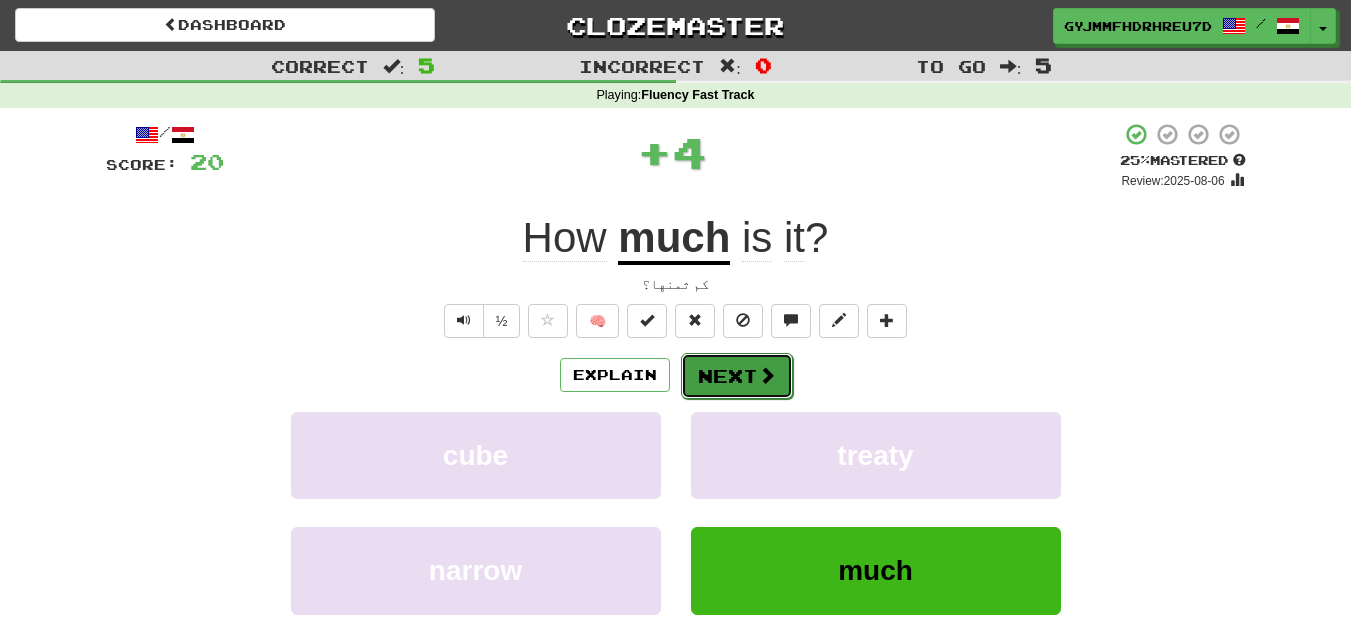 click on "Next" at bounding box center [737, 376] 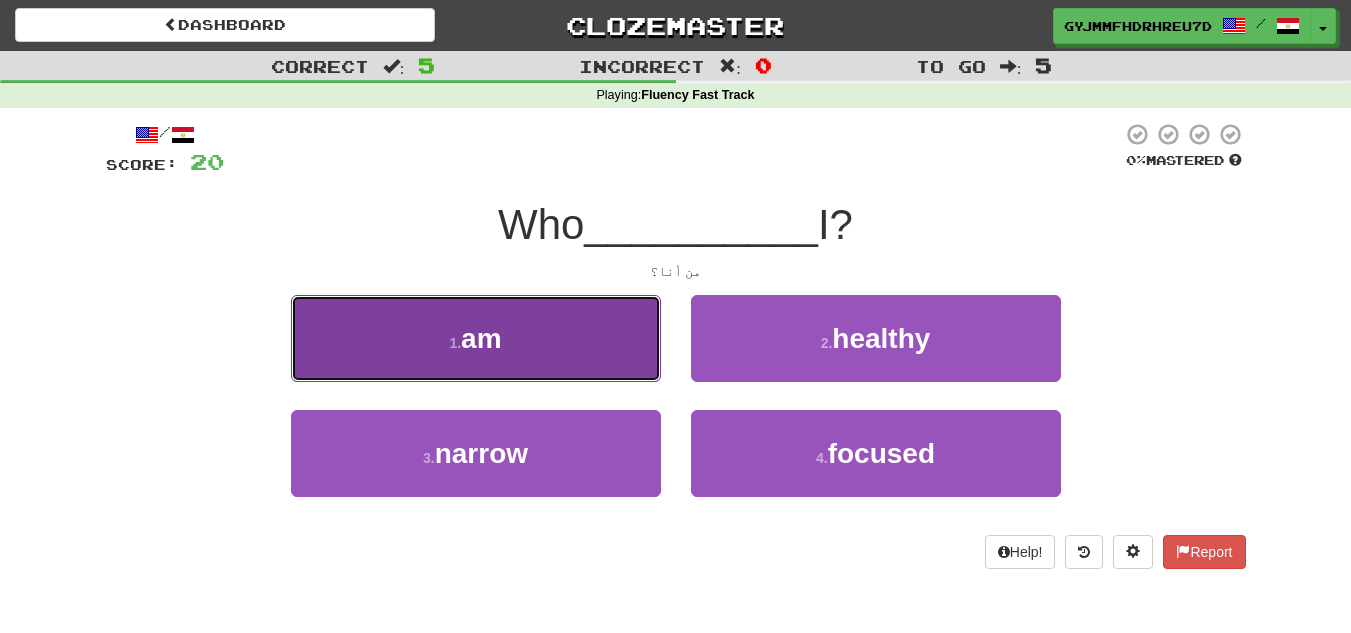 click on "1 .  am" at bounding box center [476, 338] 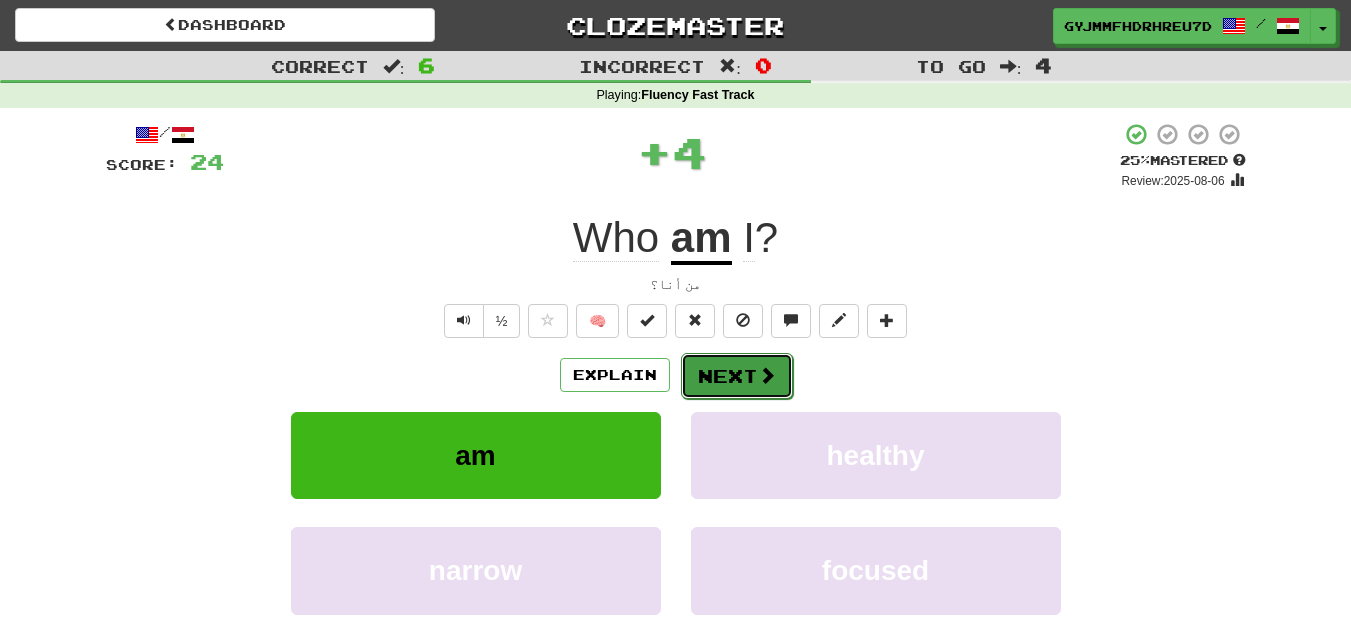 click on "Next" at bounding box center (737, 376) 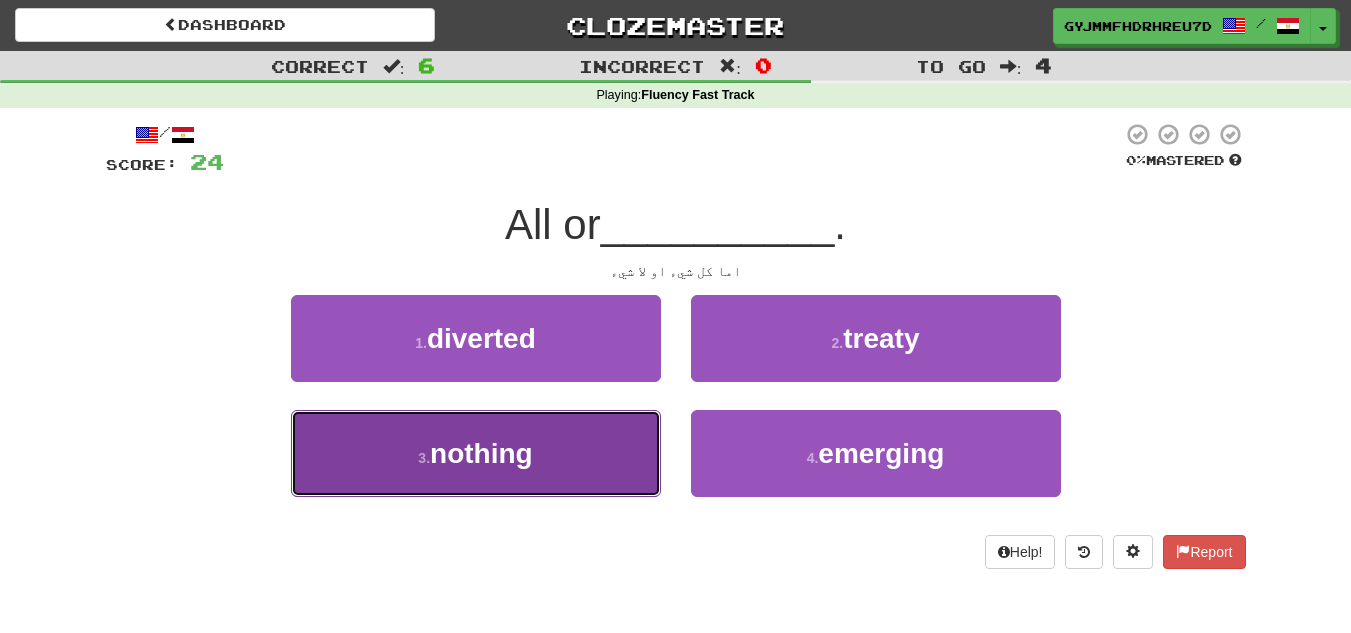click on "3 .  nothing" at bounding box center [476, 453] 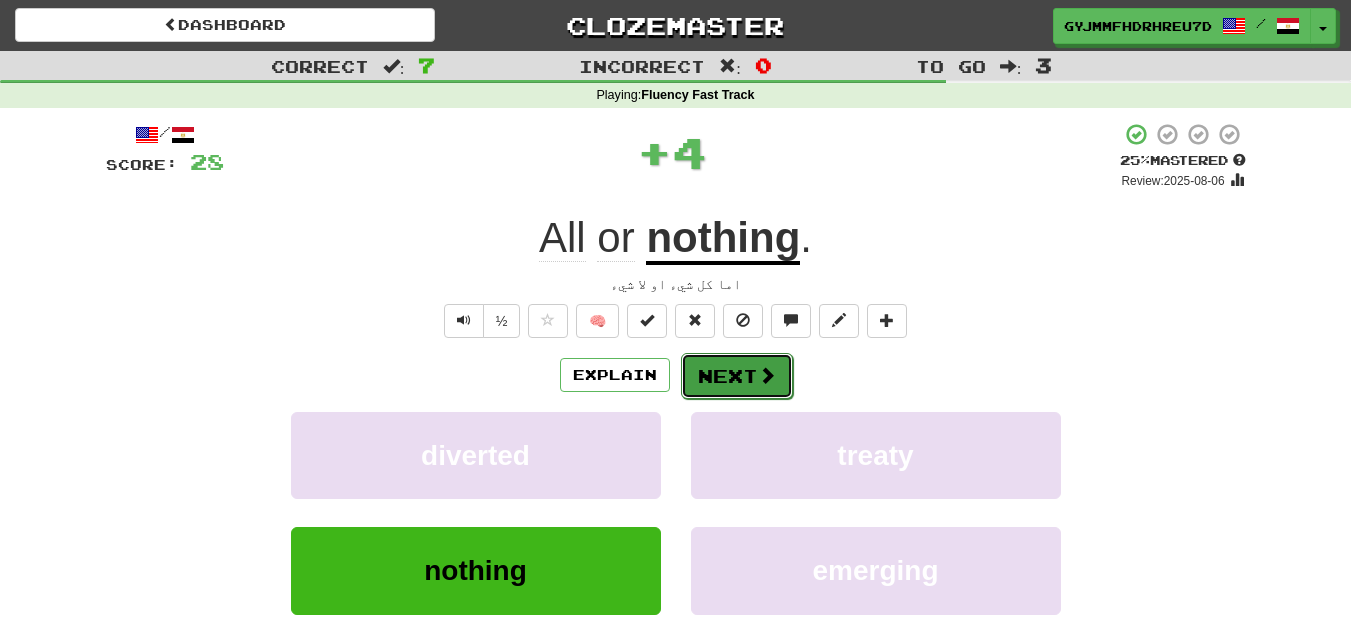 click on "Next" at bounding box center [737, 376] 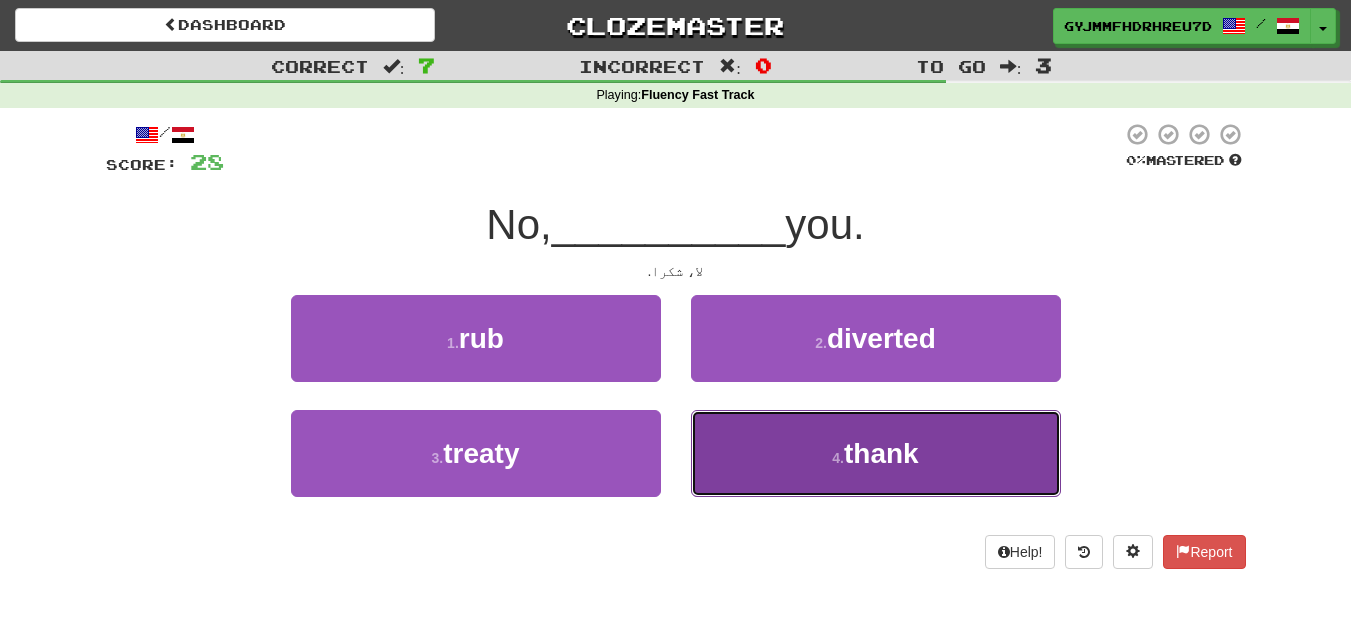 click on "4 .  thank" at bounding box center (876, 453) 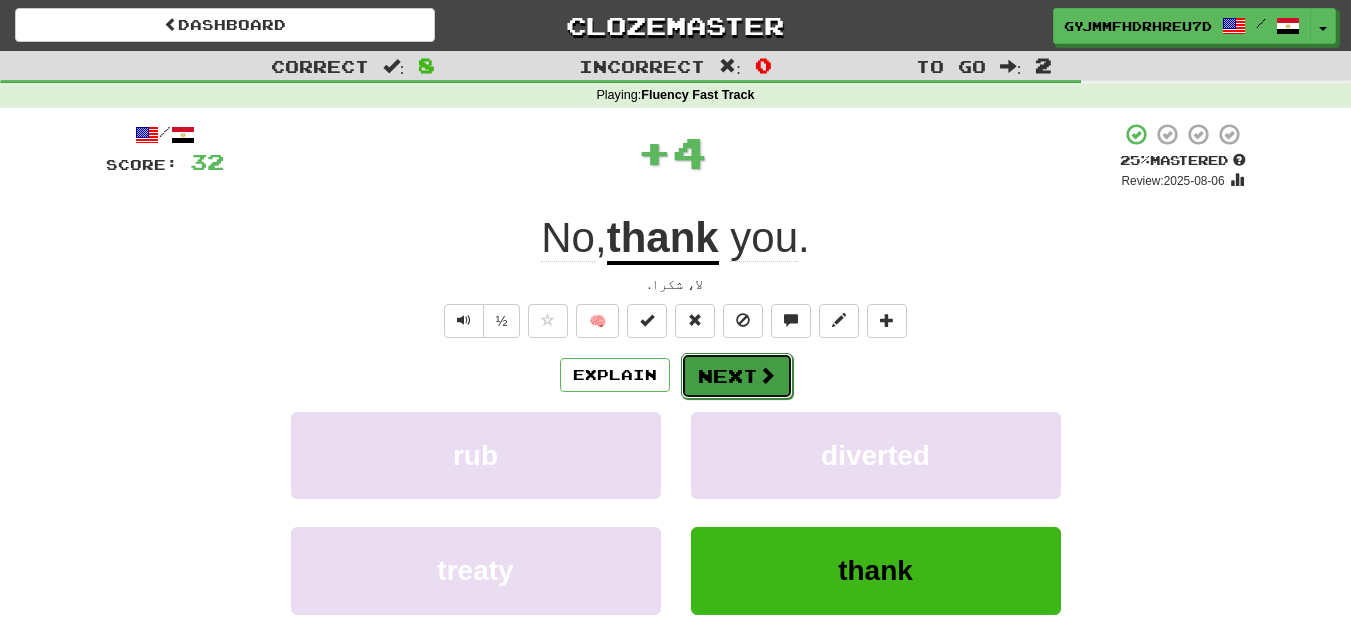 click at bounding box center [767, 375] 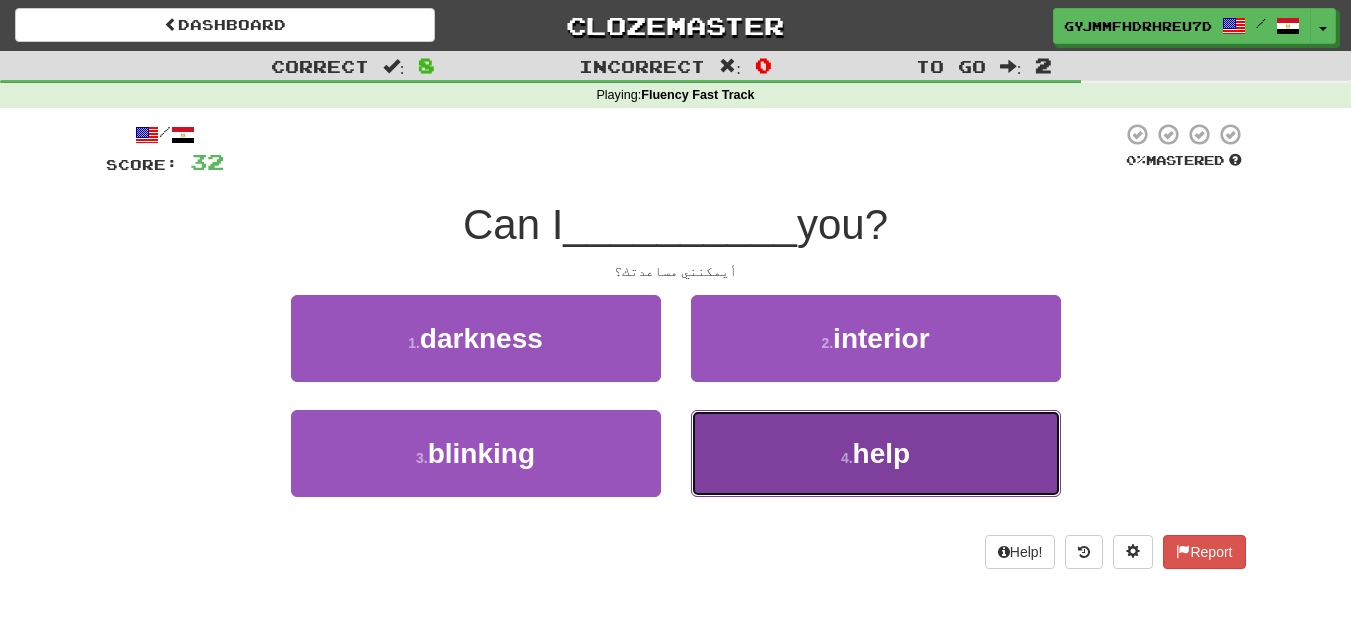 click on "4 .  help" at bounding box center [876, 453] 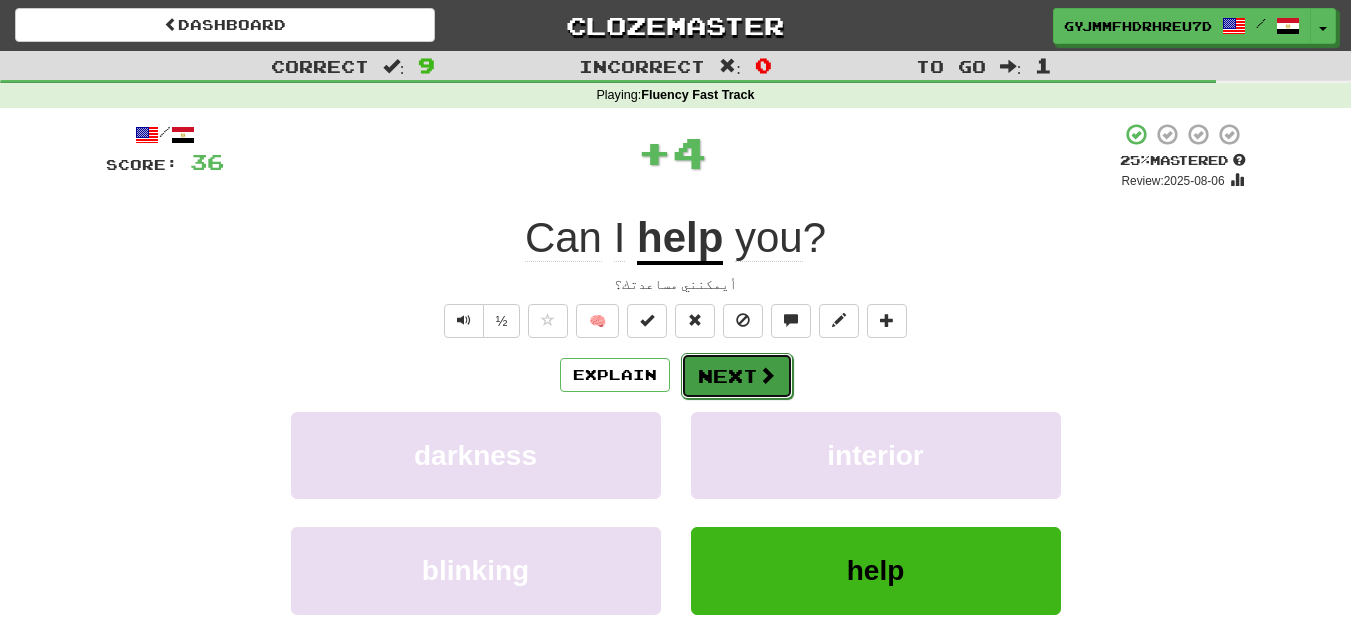 click on "Next" at bounding box center [737, 376] 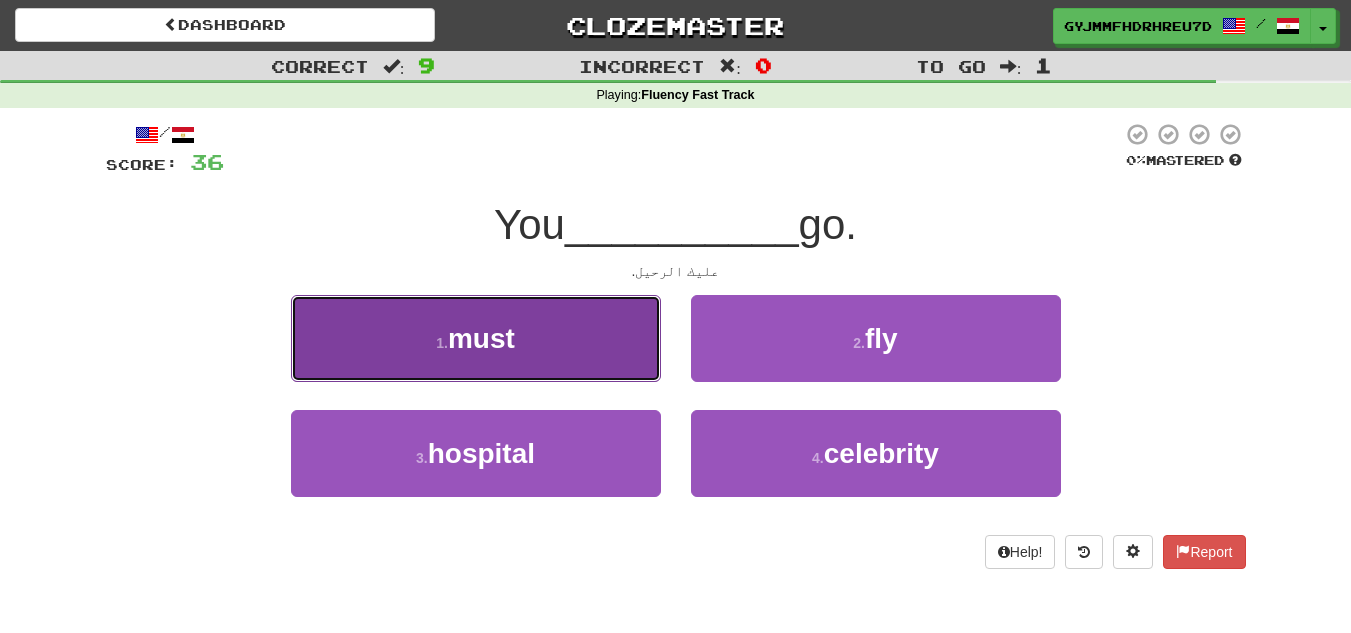 click on "1 .  must" at bounding box center (476, 338) 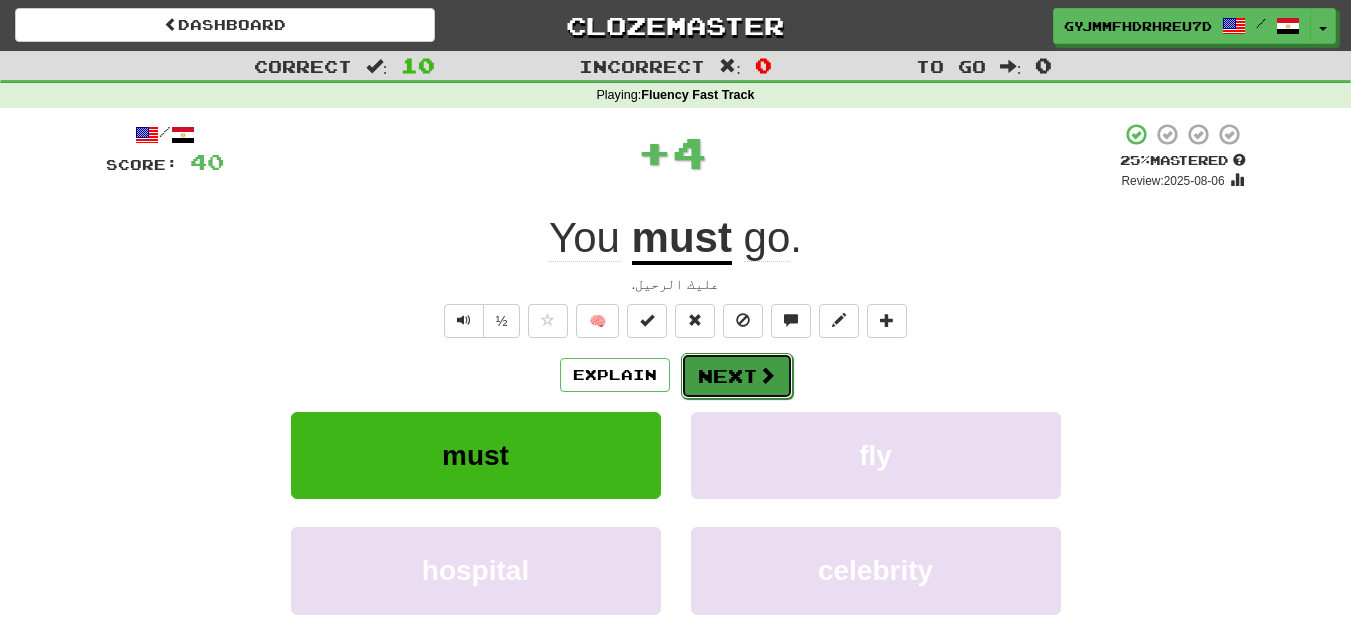 click on "Next" at bounding box center (737, 376) 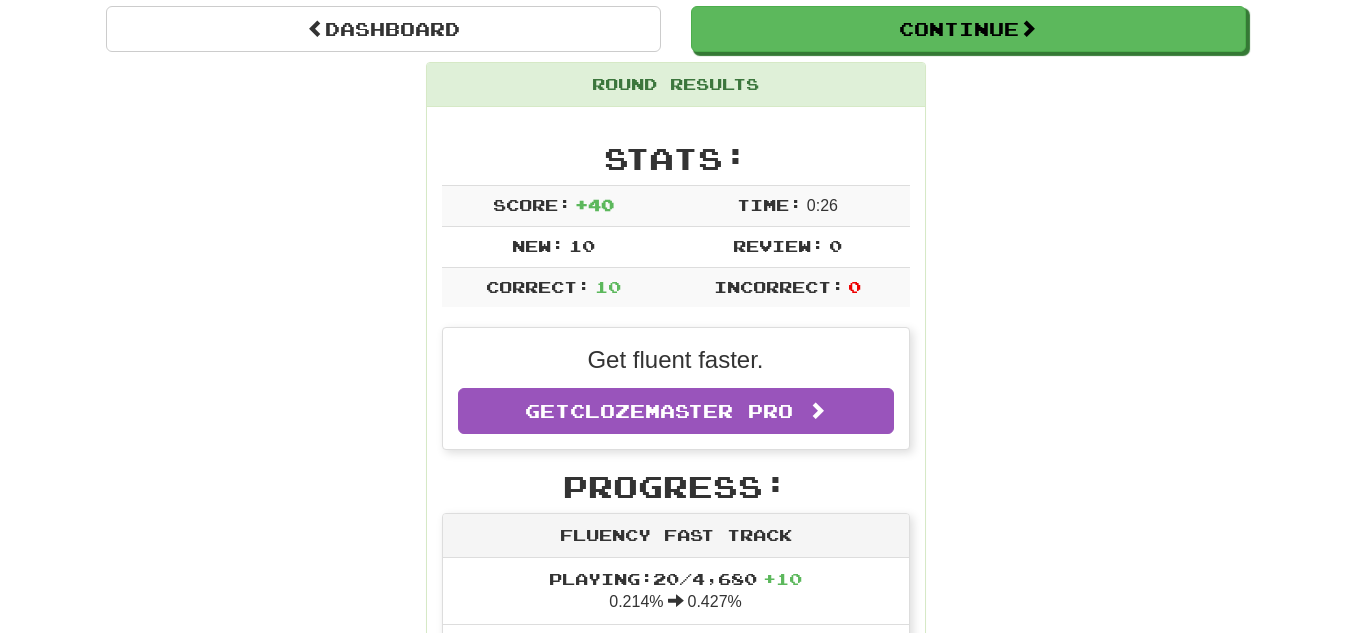 scroll, scrollTop: 0, scrollLeft: 0, axis: both 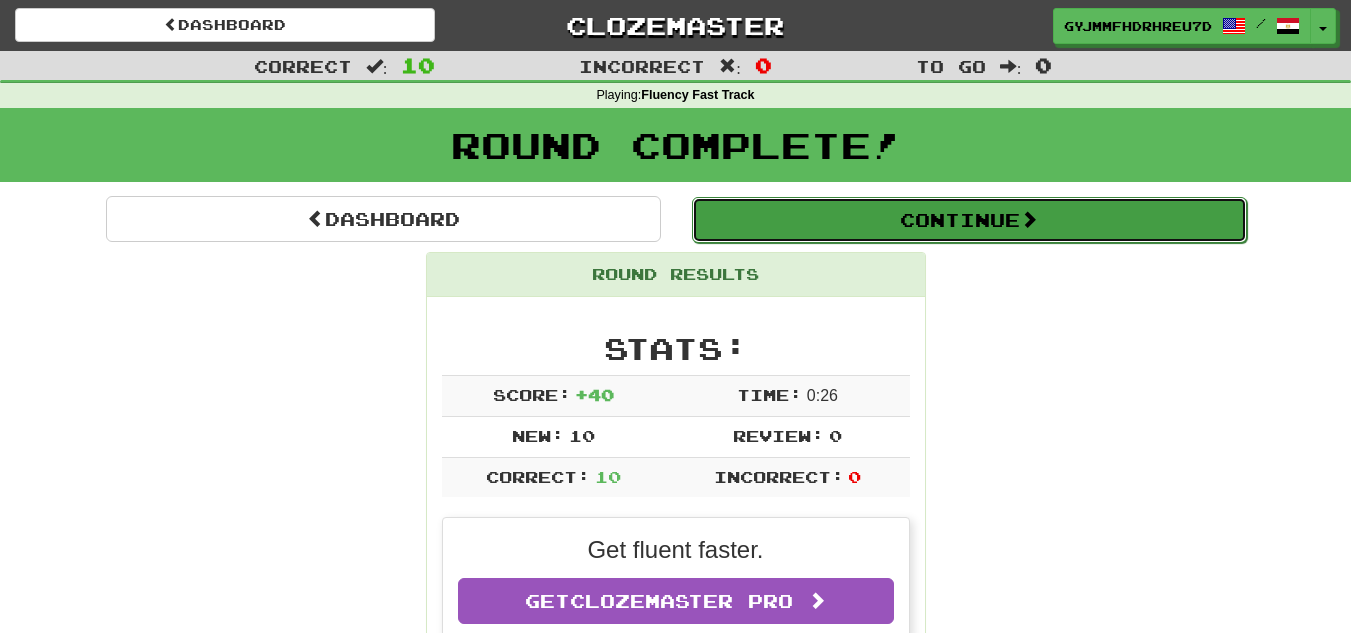 click on "Continue" at bounding box center (969, 220) 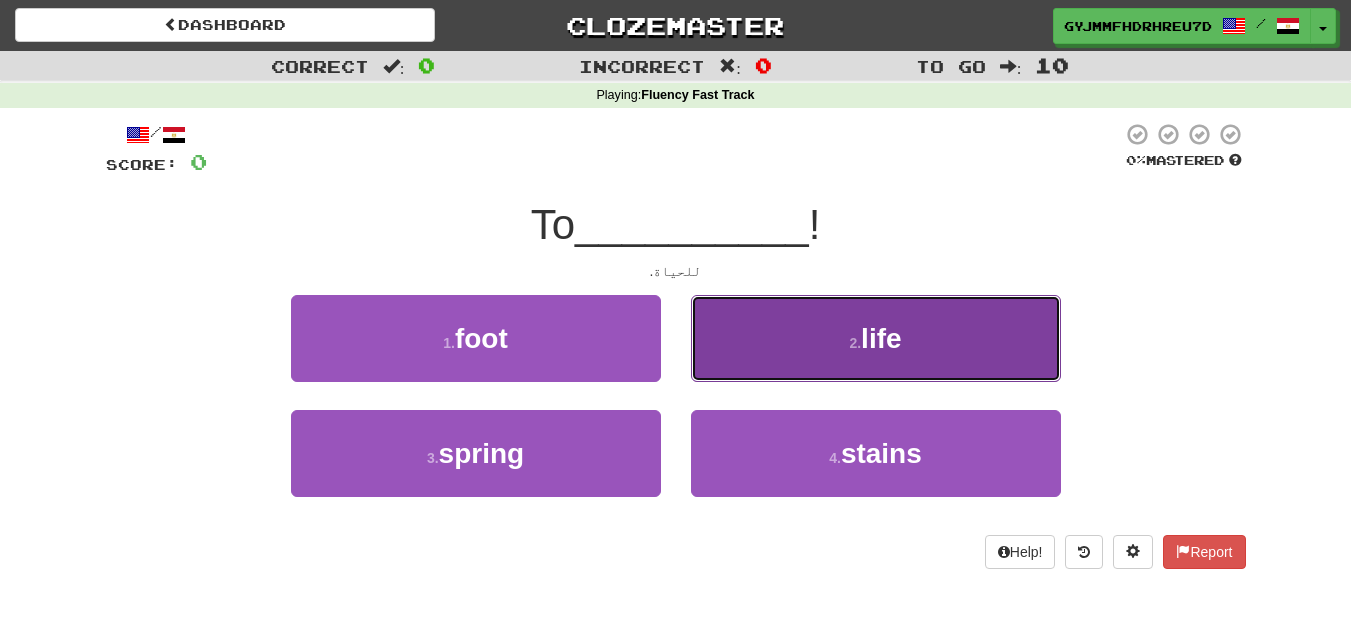 click on "2 .  life" at bounding box center (876, 338) 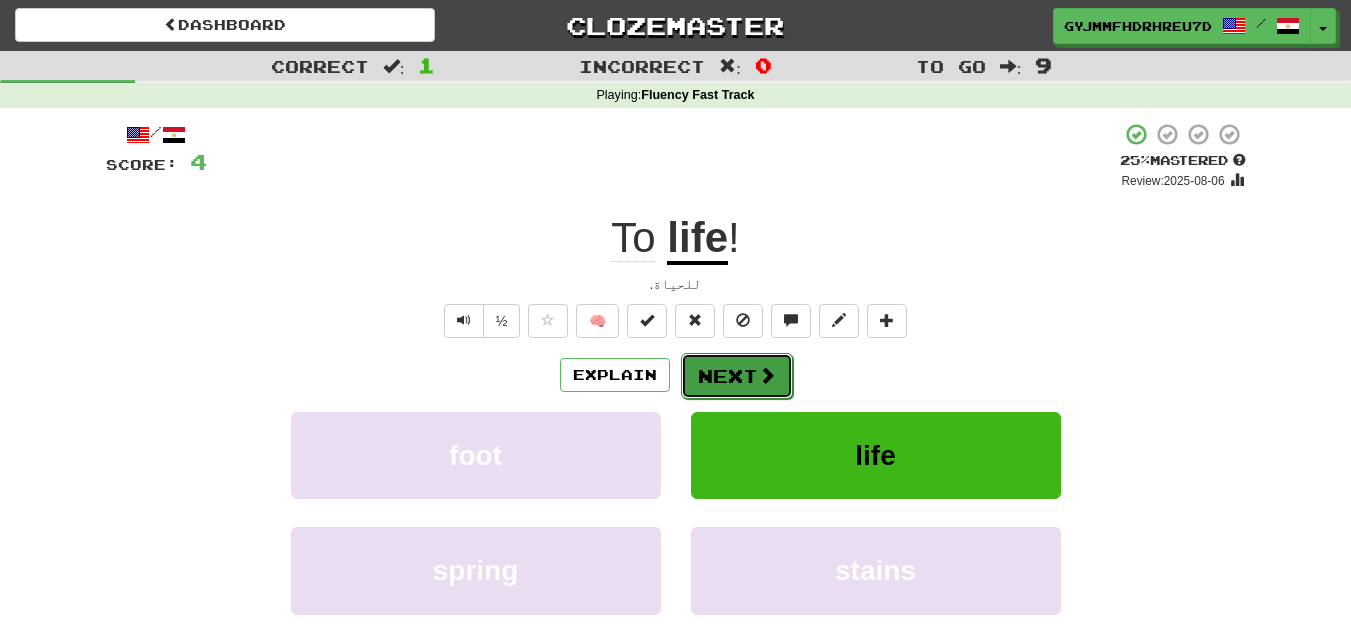click on "Next" at bounding box center (737, 376) 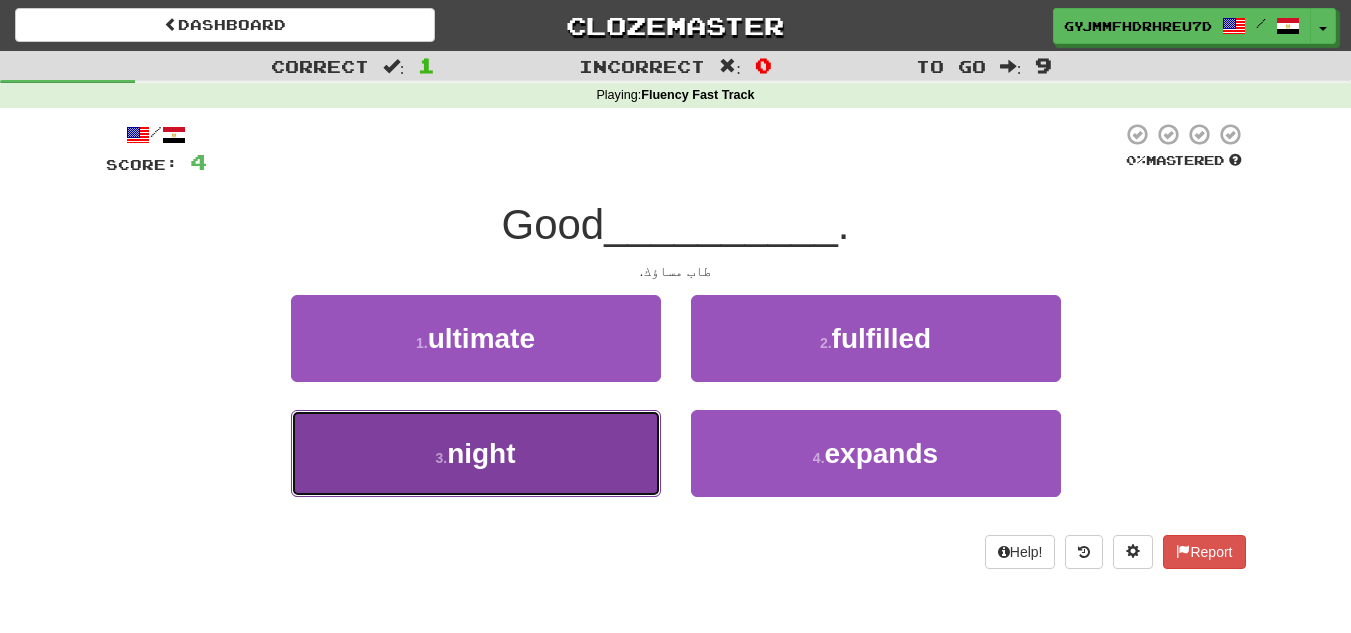 click on "3 .  night" at bounding box center [476, 453] 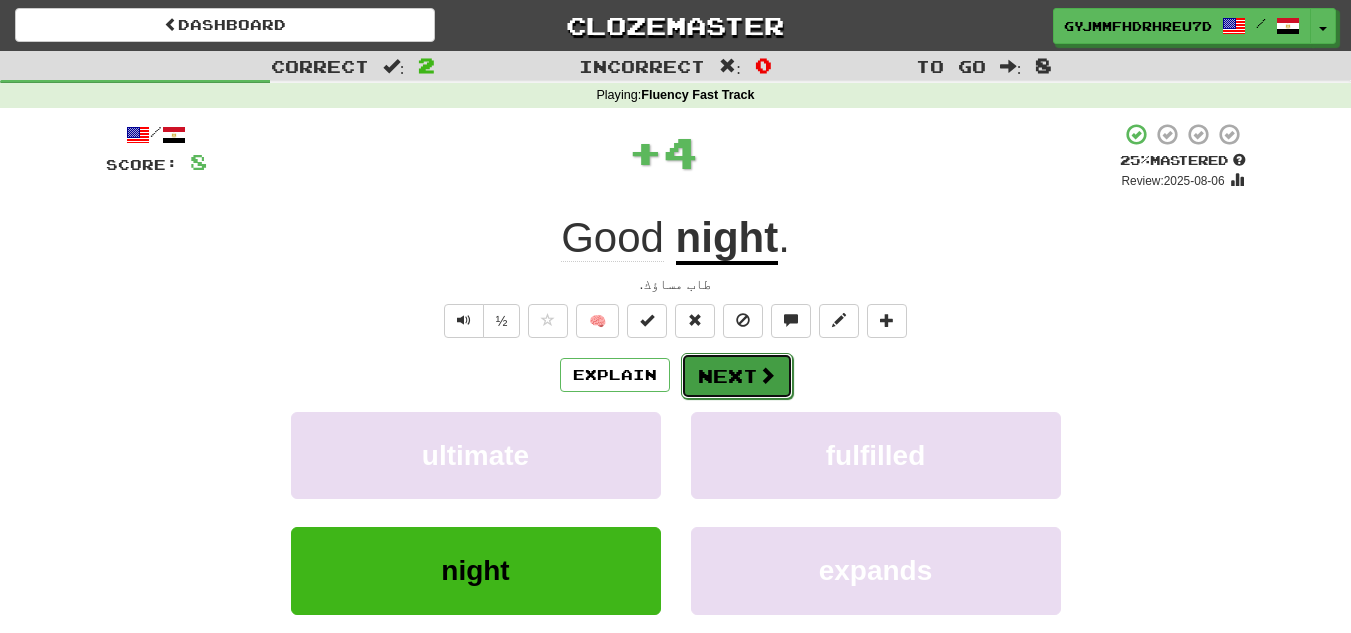 click on "Next" at bounding box center (737, 376) 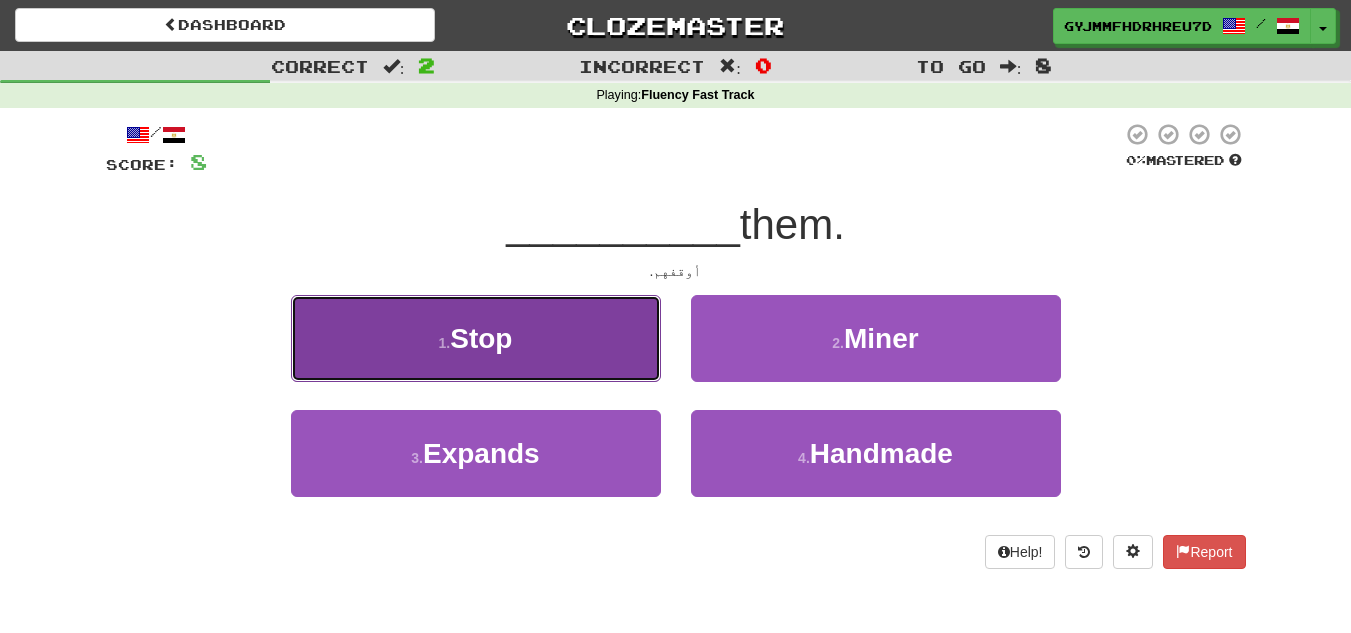 click on "1 .  Stop" at bounding box center [476, 338] 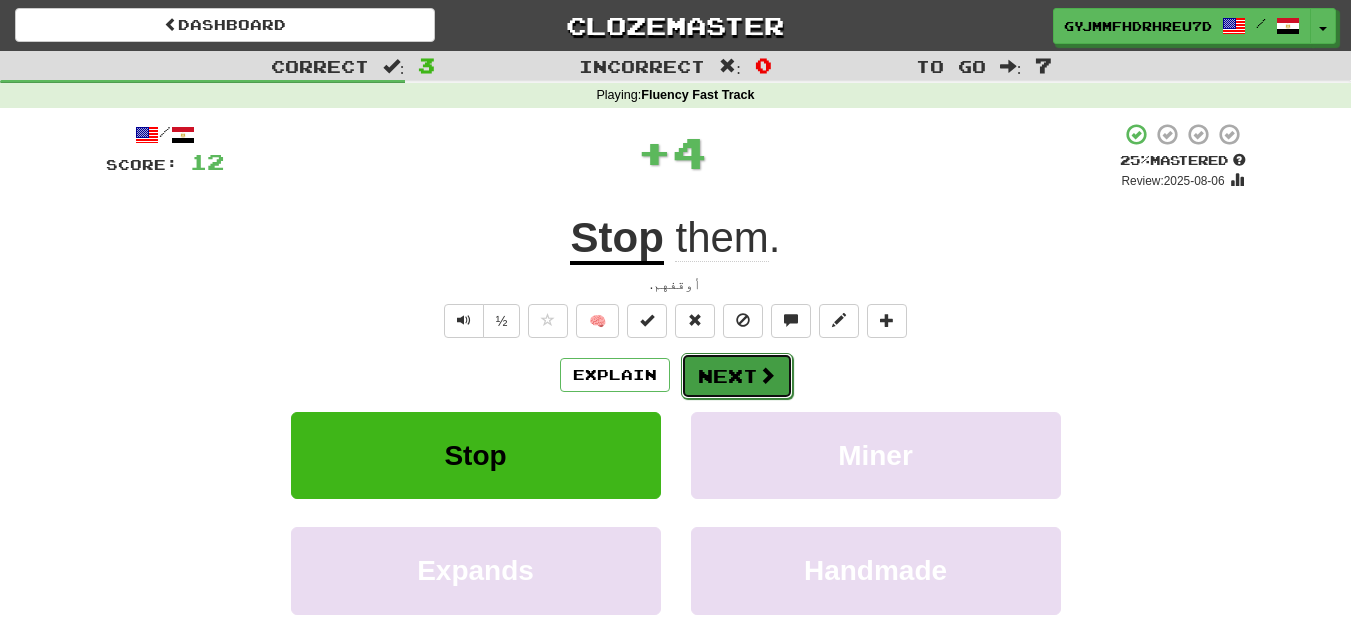 click on "Next" at bounding box center (737, 376) 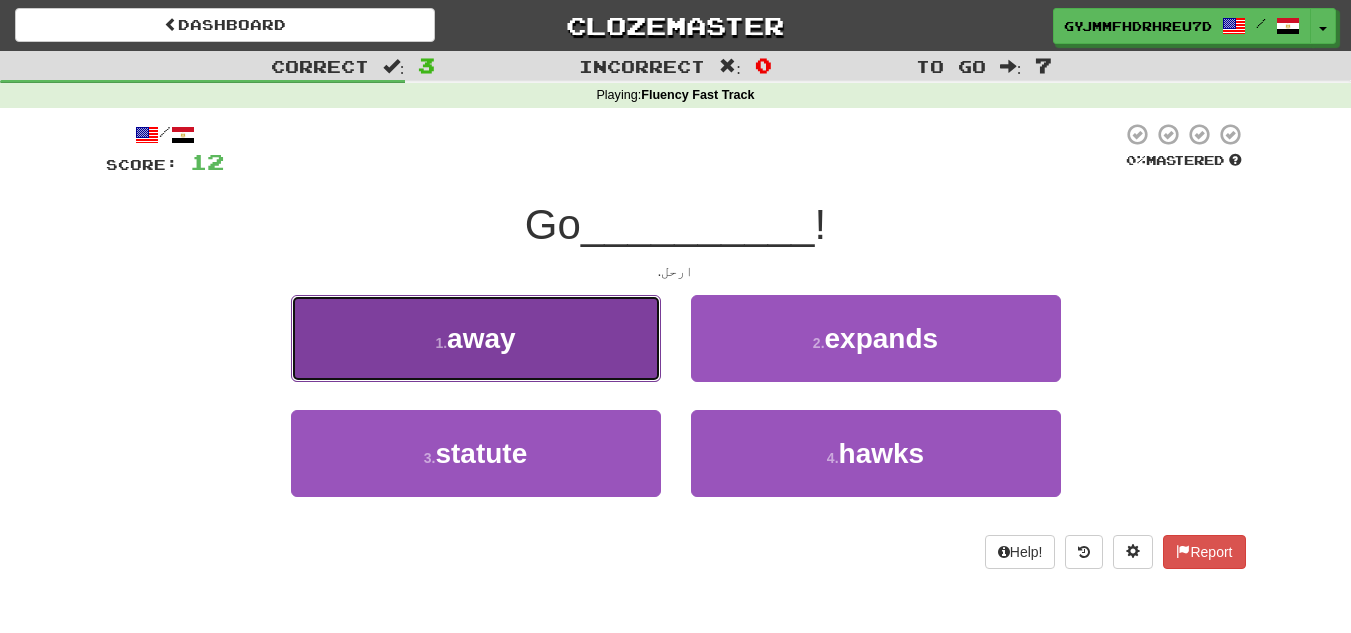 click on "1 .  away" at bounding box center [476, 338] 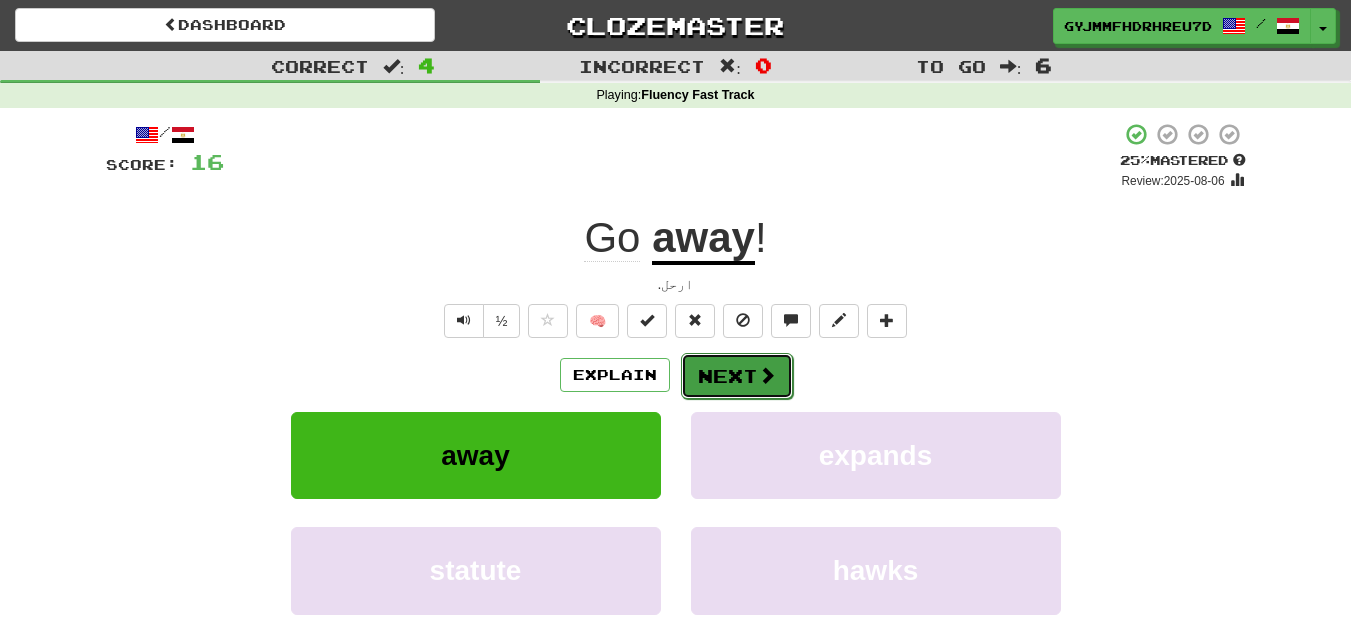click on "Next" at bounding box center (737, 376) 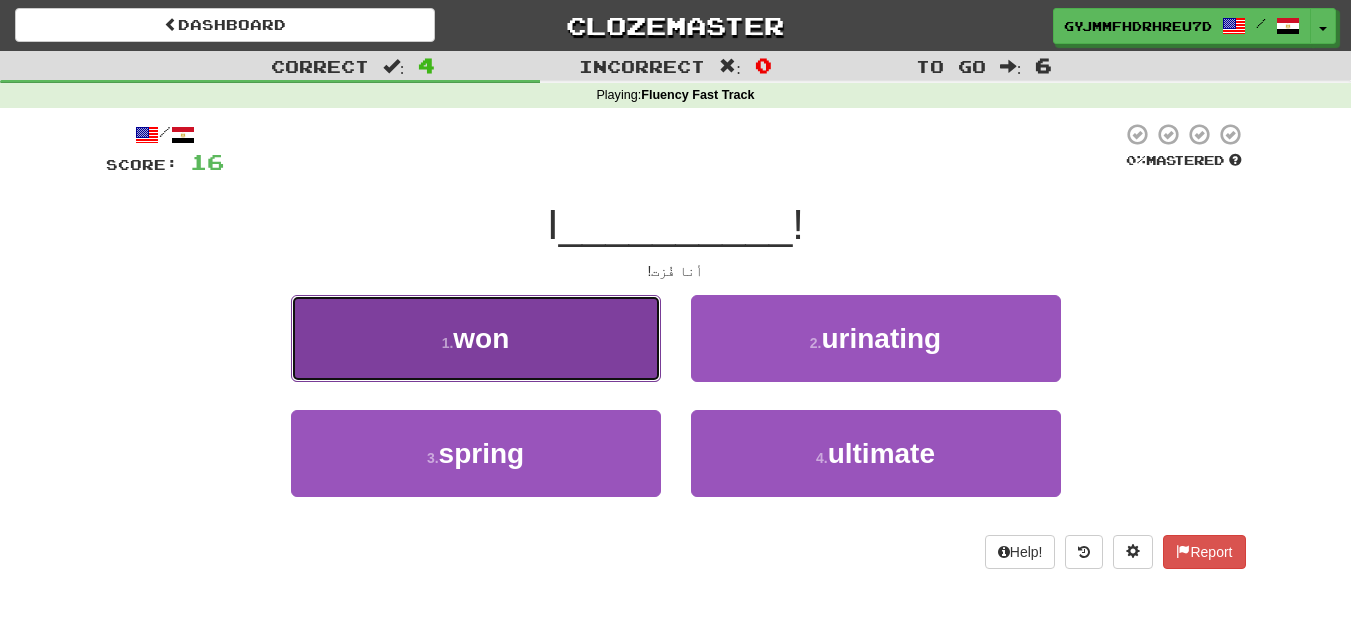 click on "1 .  won" at bounding box center (476, 338) 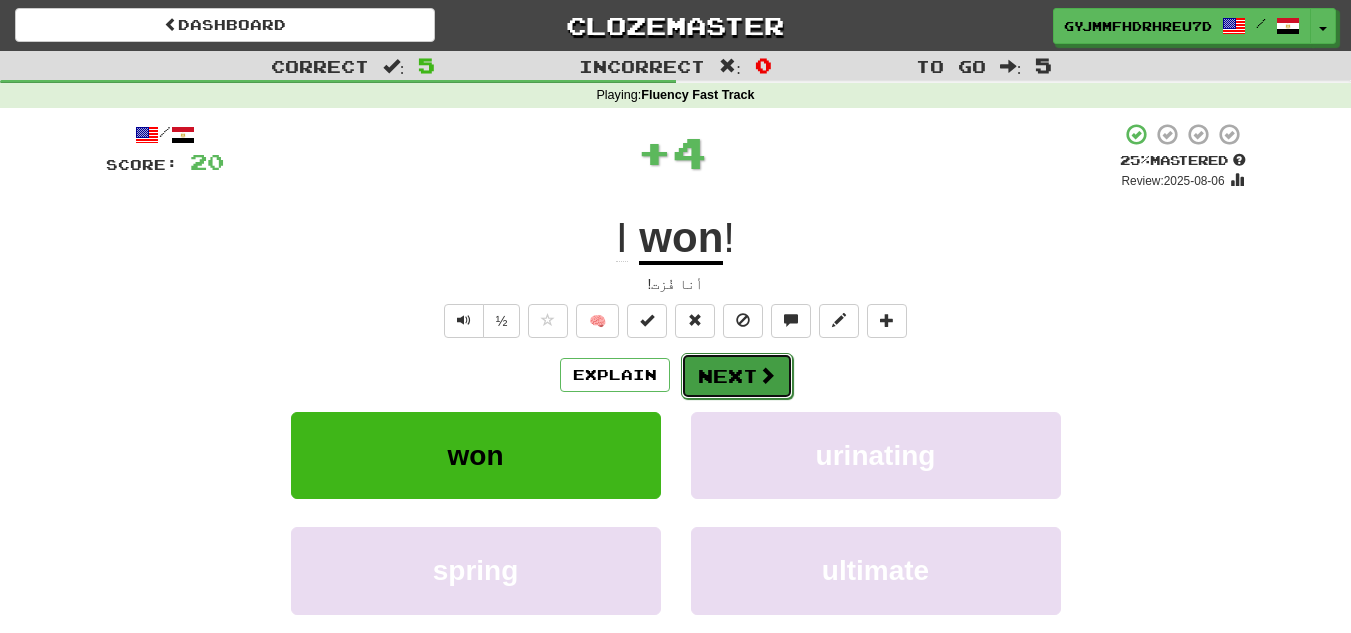 click on "Next" at bounding box center [737, 376] 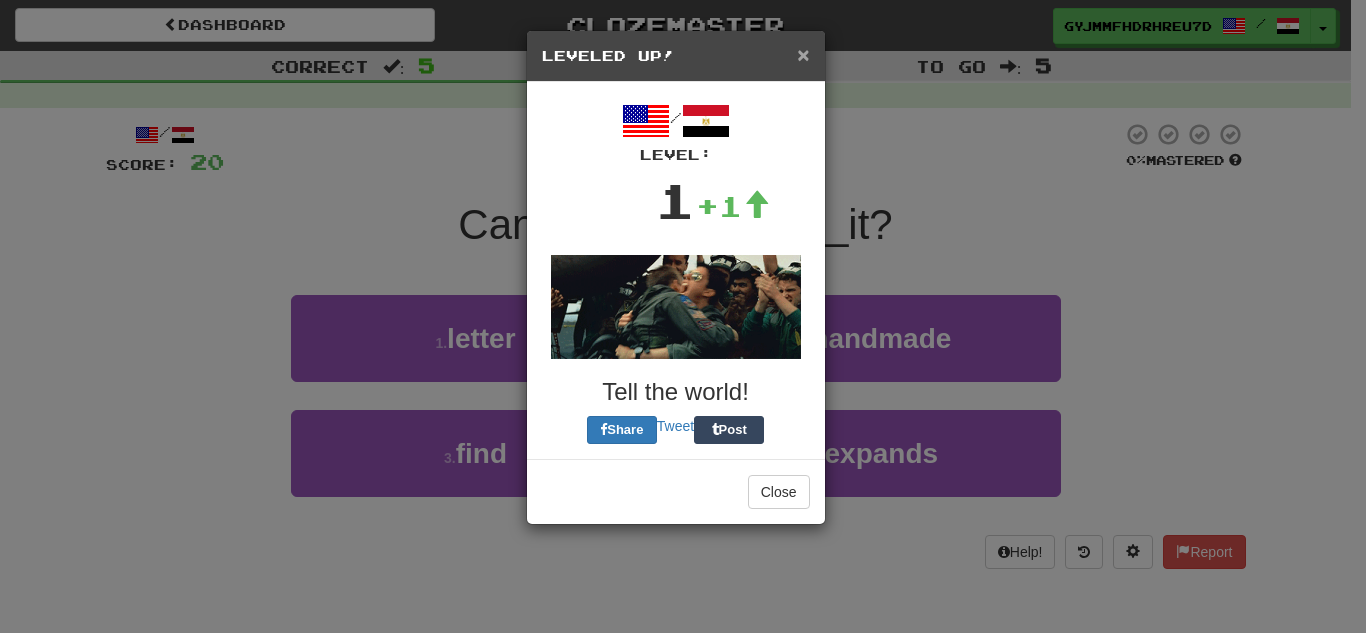 click on "×" at bounding box center (803, 54) 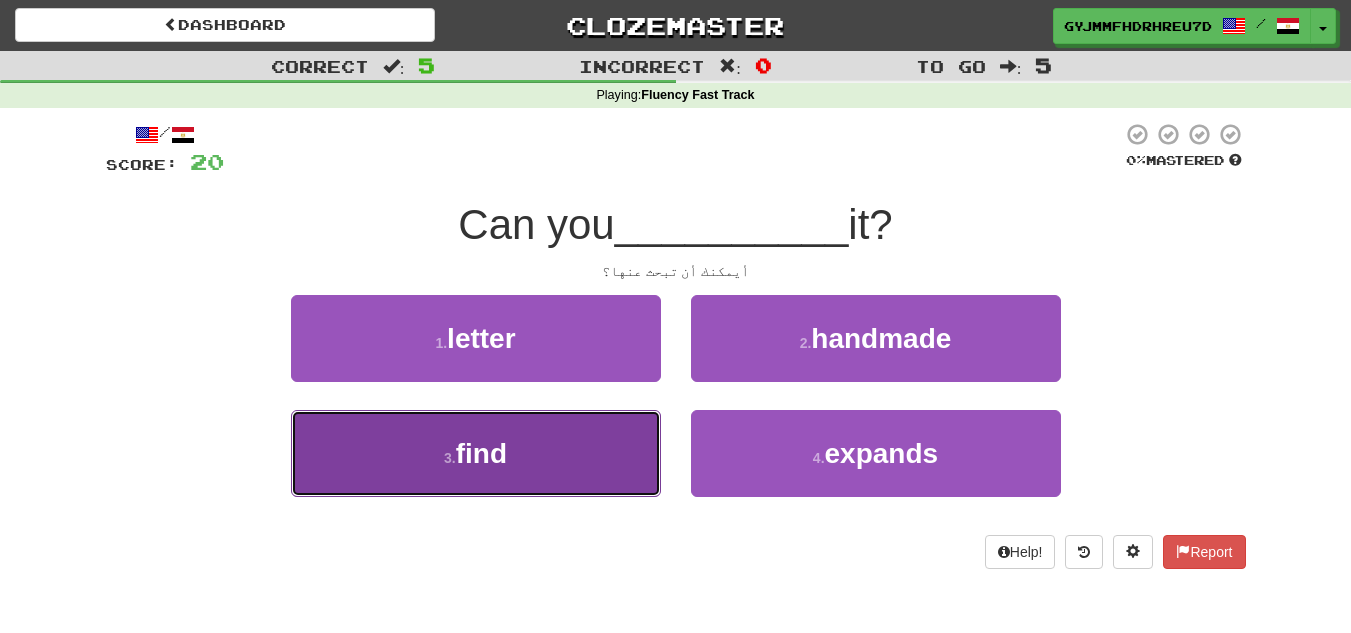 click on "3 .  find" at bounding box center (476, 453) 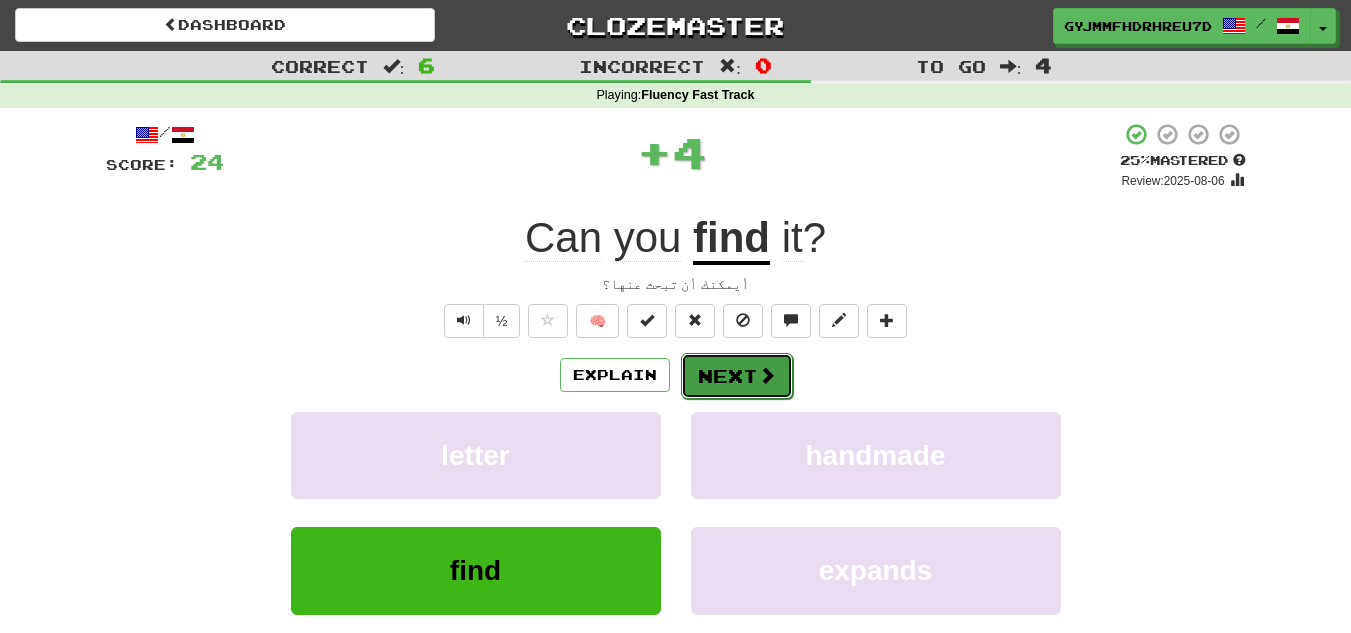 click on "Next" at bounding box center (737, 376) 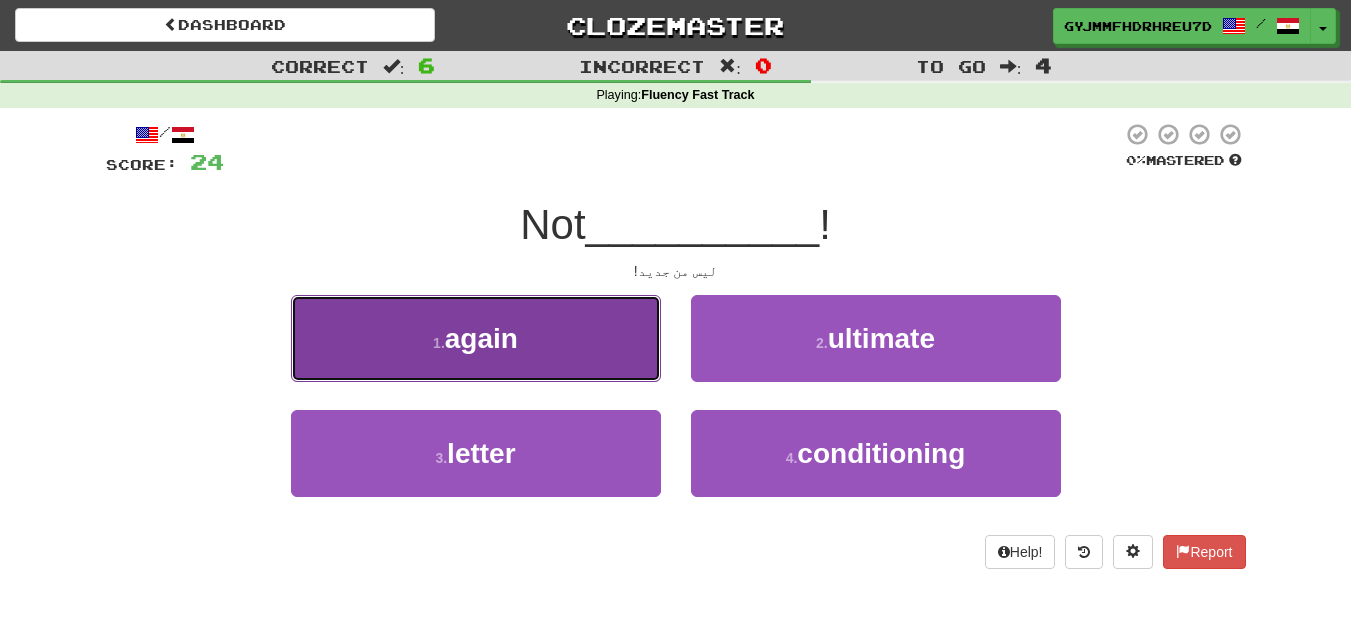 click on "1 .  again" at bounding box center [476, 338] 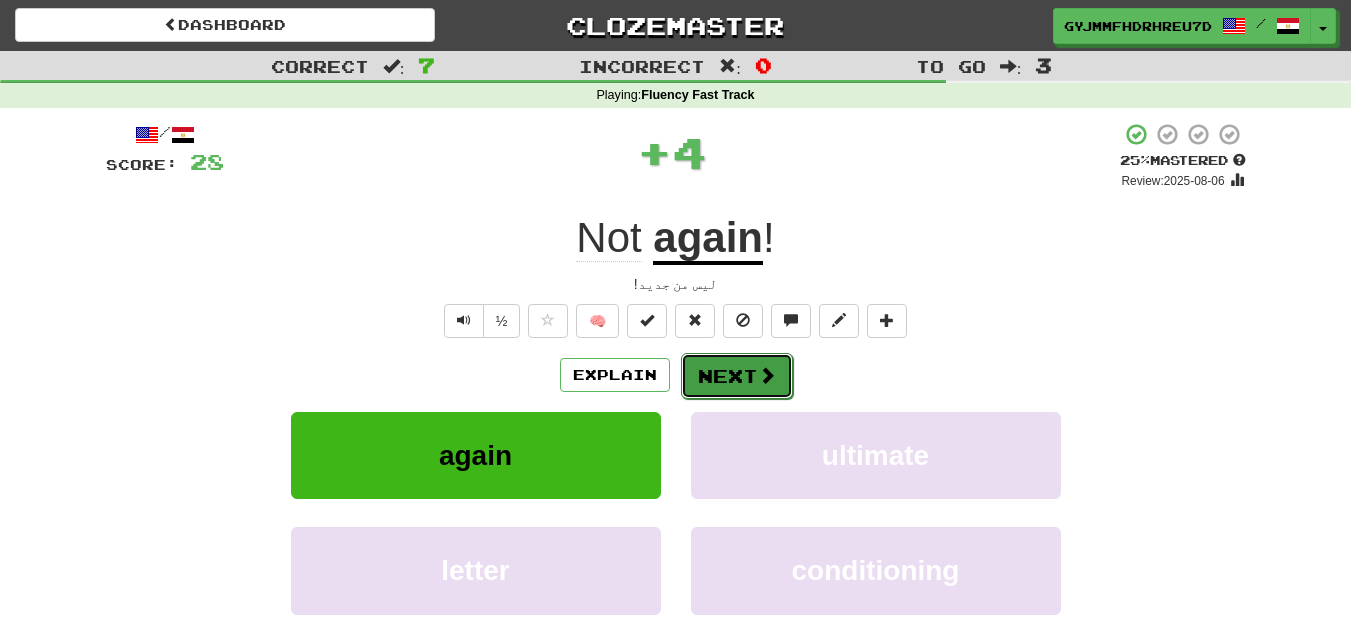 click on "Next" at bounding box center [737, 376] 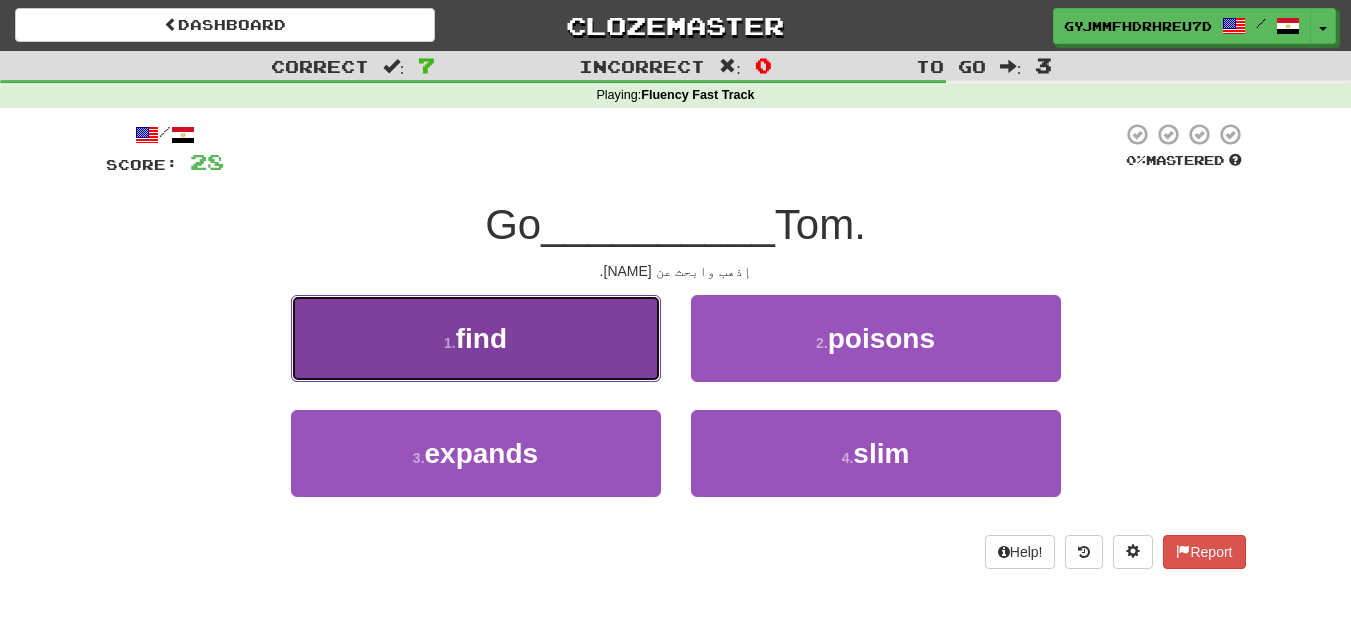 click on "find" at bounding box center (481, 338) 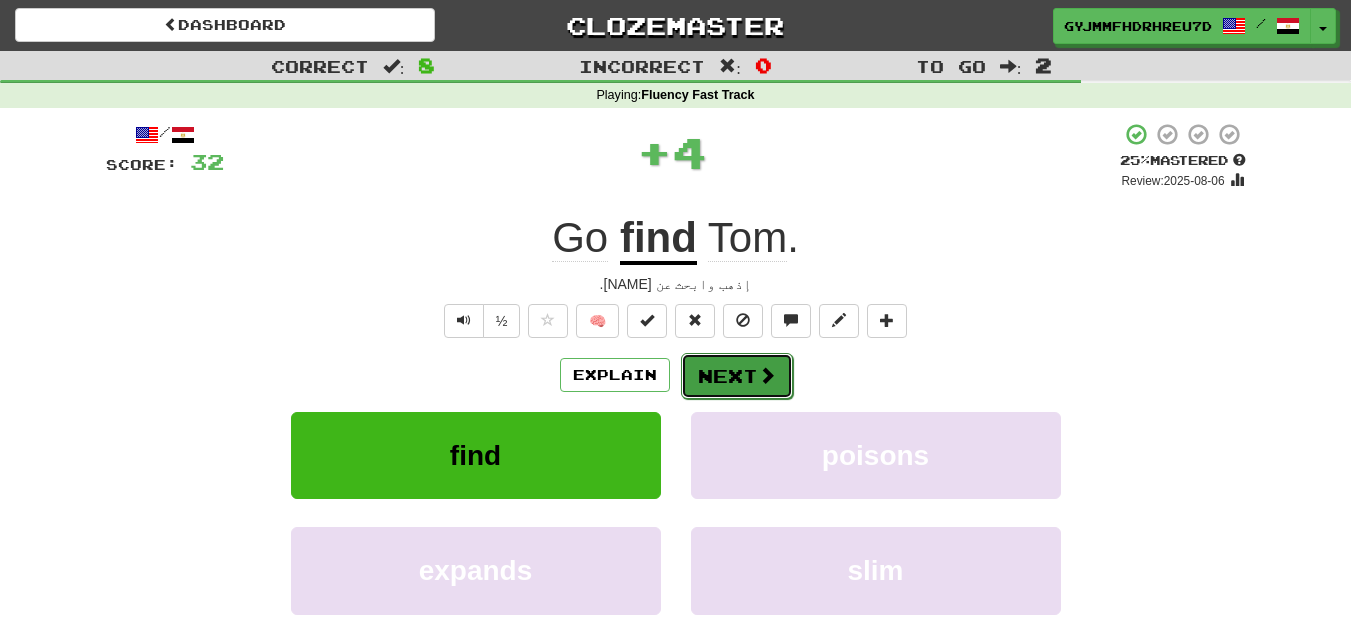 click on "Next" at bounding box center [737, 376] 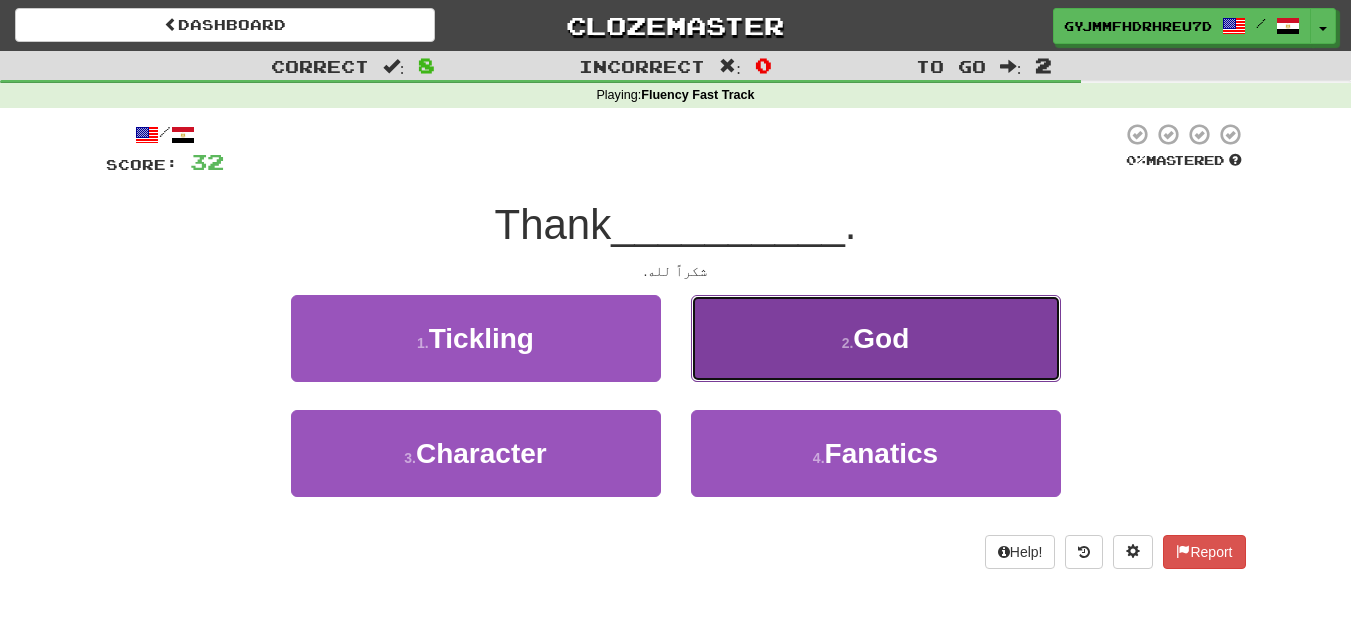 click on "God" at bounding box center (881, 338) 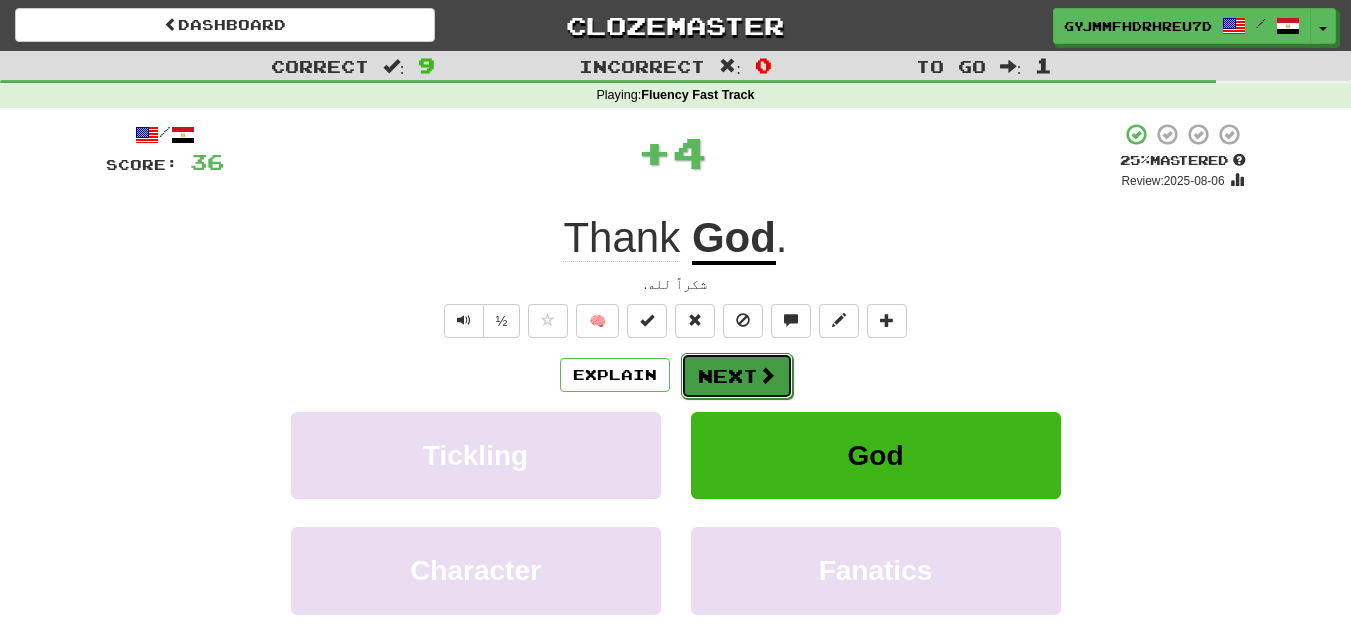 click on "Next" at bounding box center [737, 376] 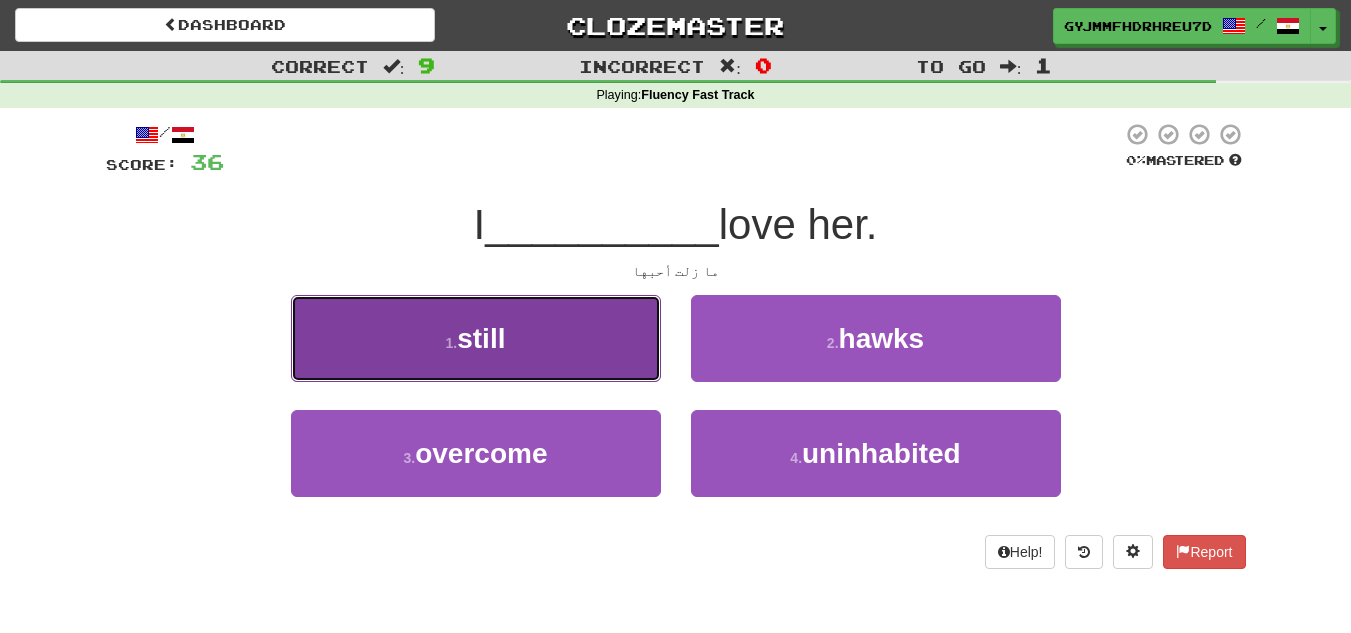 click on "1 .  still" at bounding box center (476, 338) 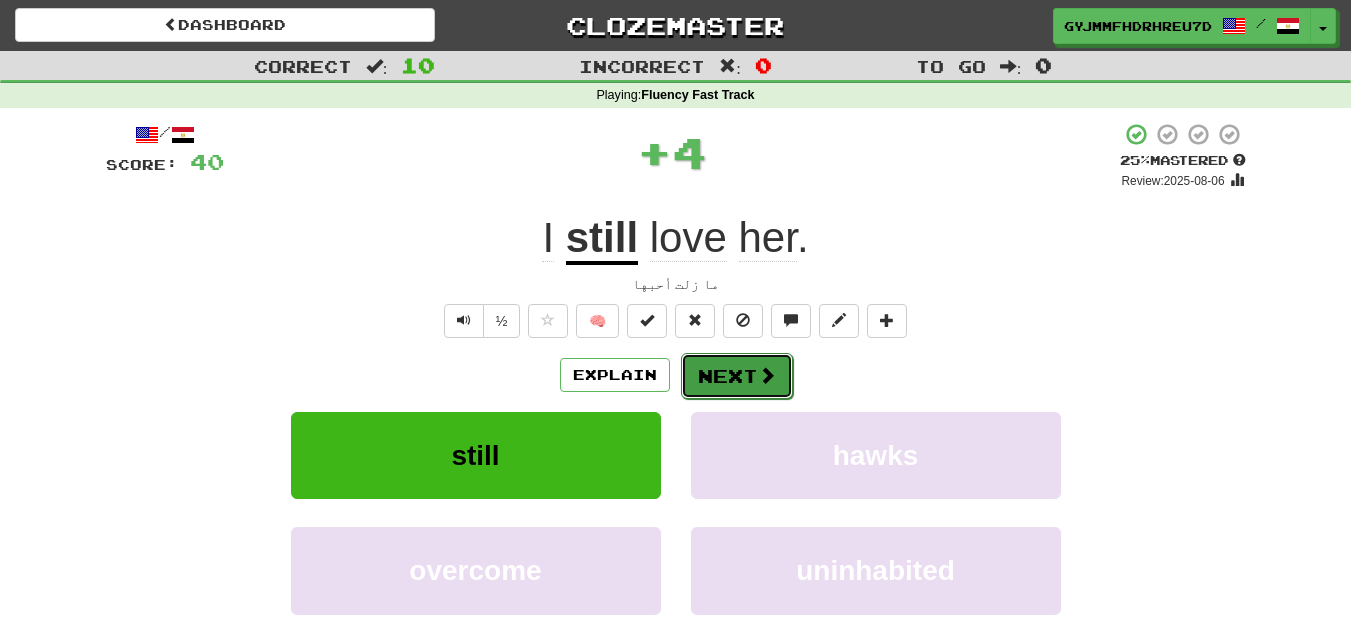 click on "Next" at bounding box center (737, 376) 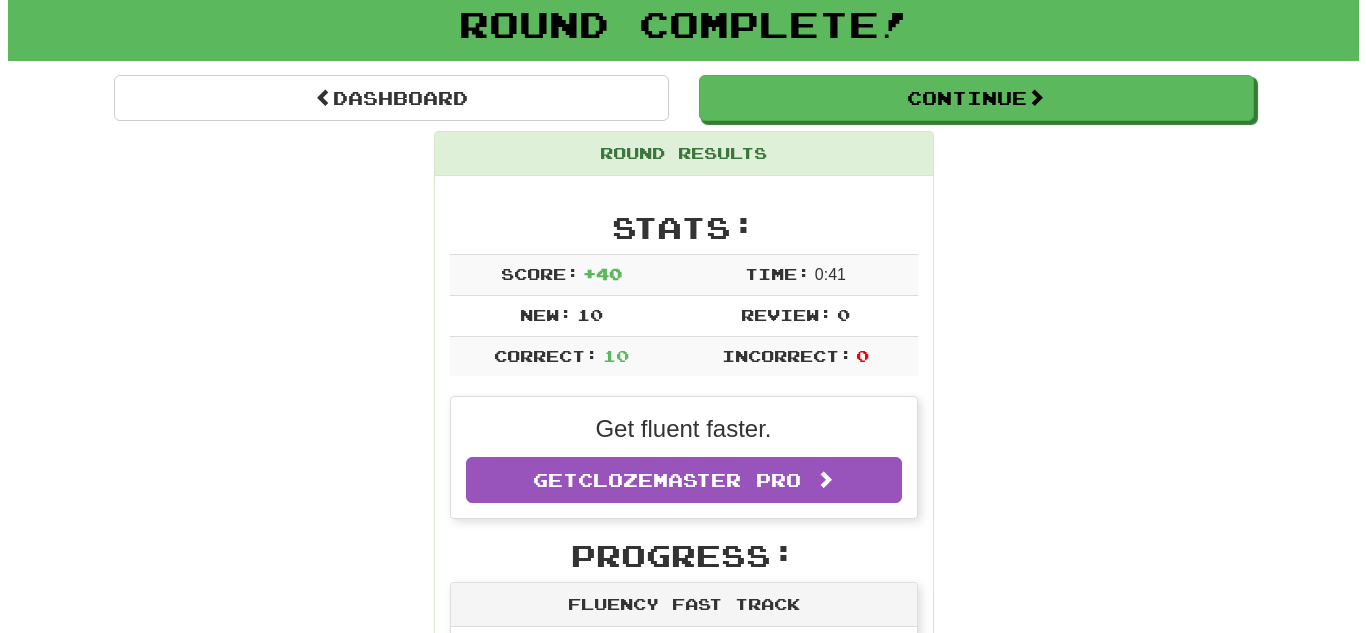 scroll, scrollTop: 49, scrollLeft: 0, axis: vertical 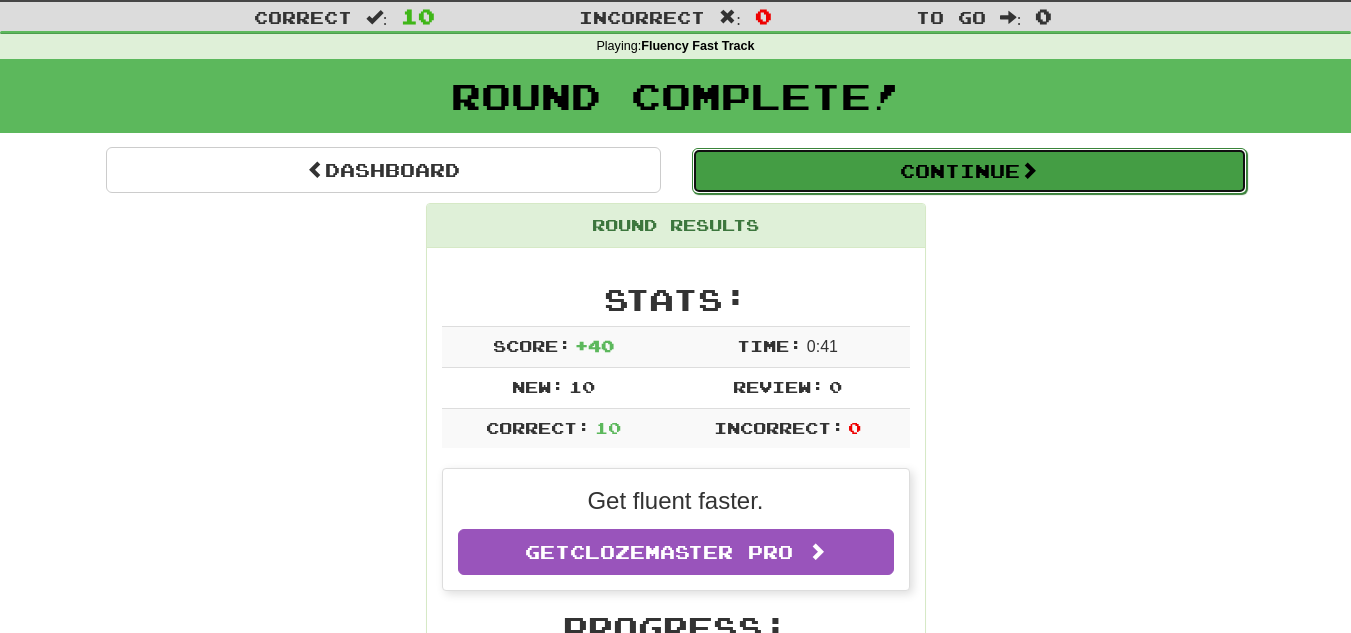 click on "Continue" at bounding box center [969, 171] 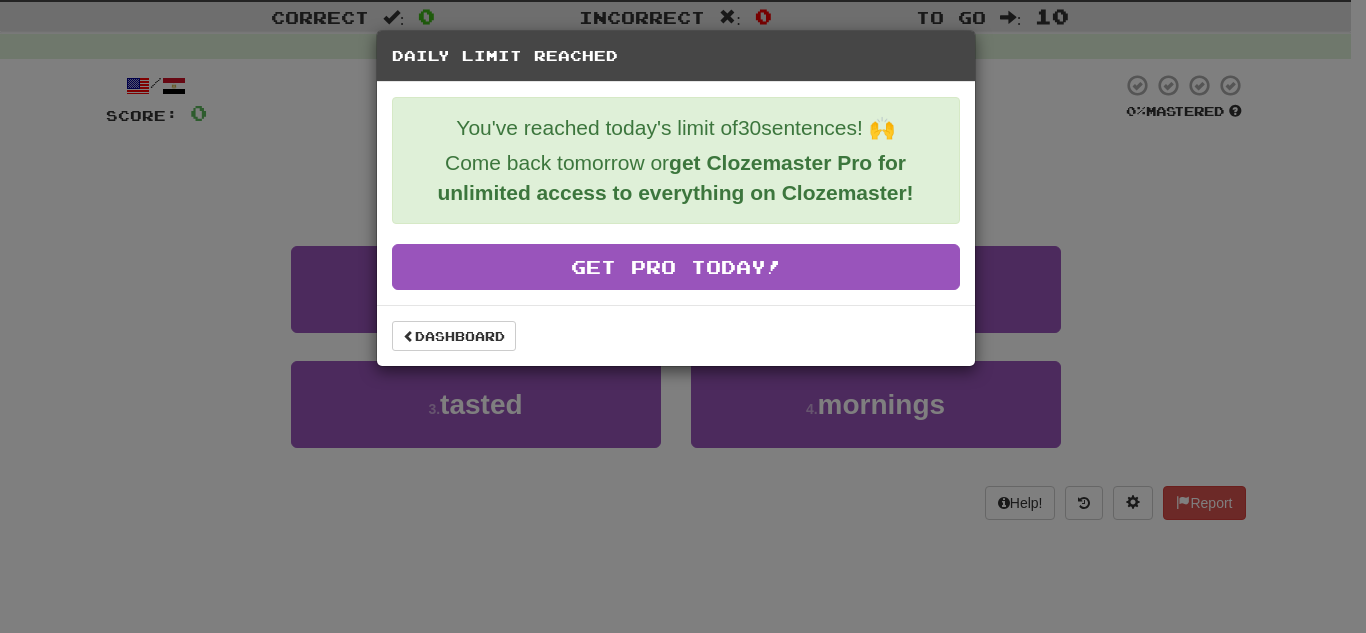 click on "Daily Limit Reached You've reached today's limit of  30  sentences! 🙌  Come back tomorrow or  get Clozemaster Pro for unlimited access to everything on Clozemaster! Get Pro Today! Dashboard" at bounding box center [683, 316] 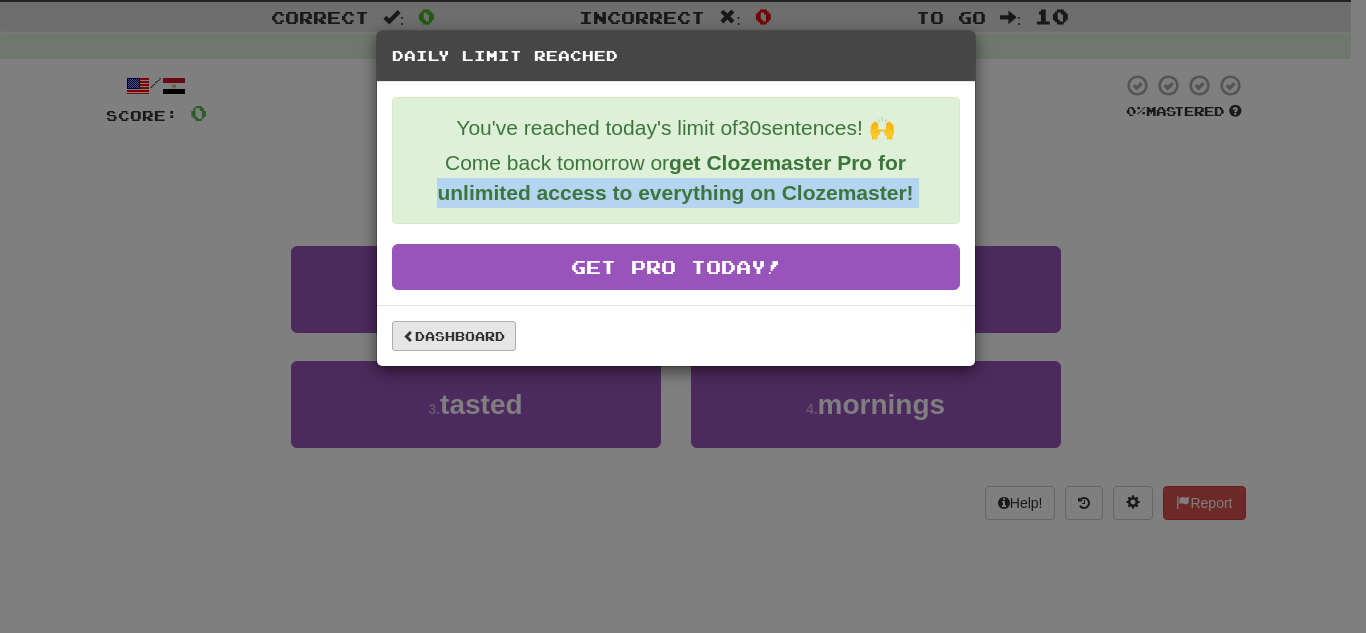 drag, startPoint x: 1150, startPoint y: 176, endPoint x: 437, endPoint y: 341, distance: 731.8429 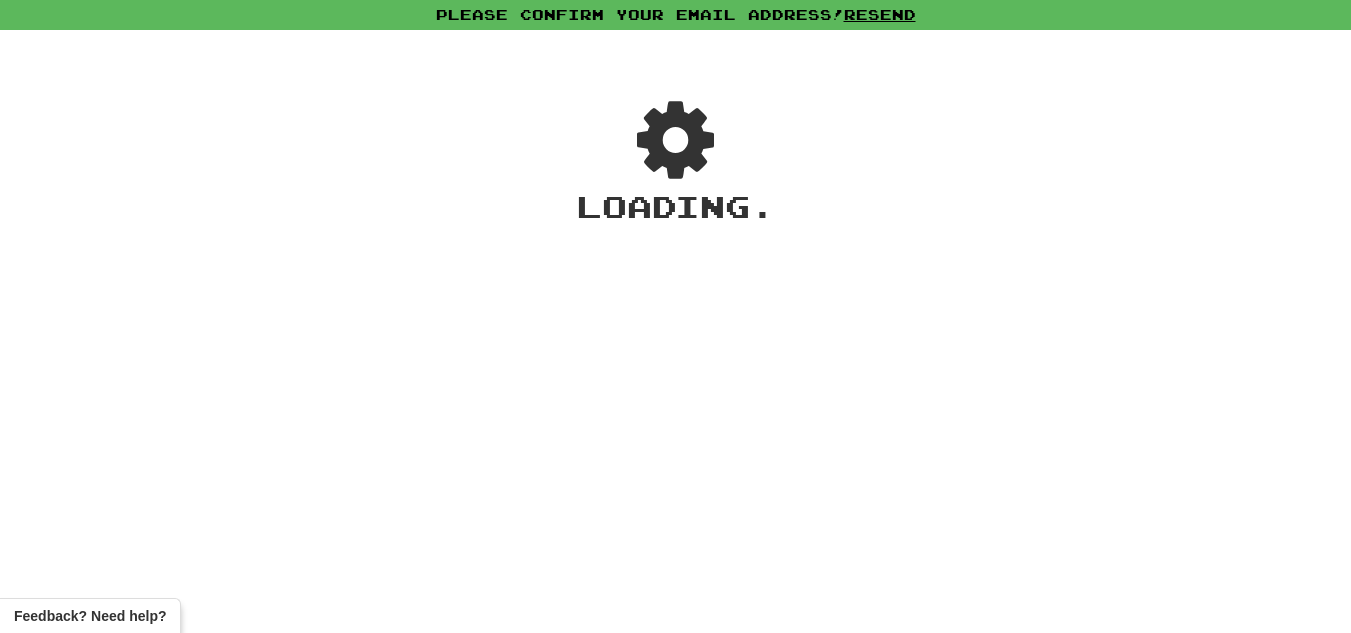 scroll, scrollTop: 0, scrollLeft: 0, axis: both 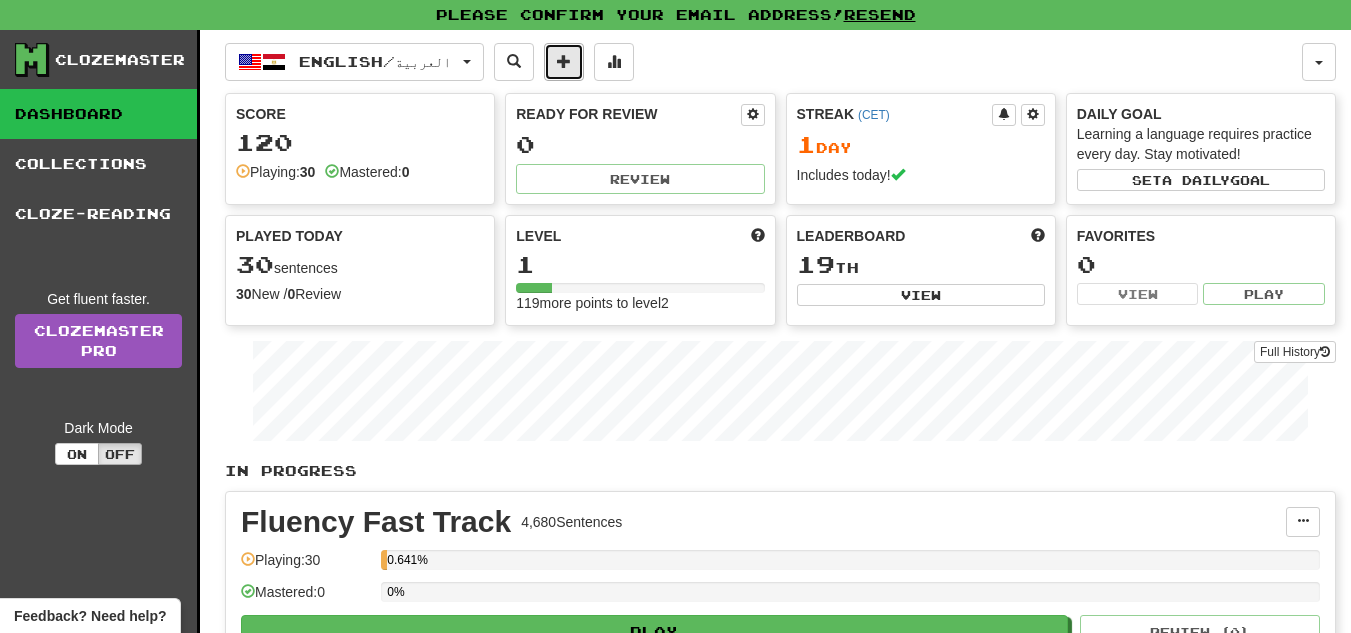 click at bounding box center (564, 61) 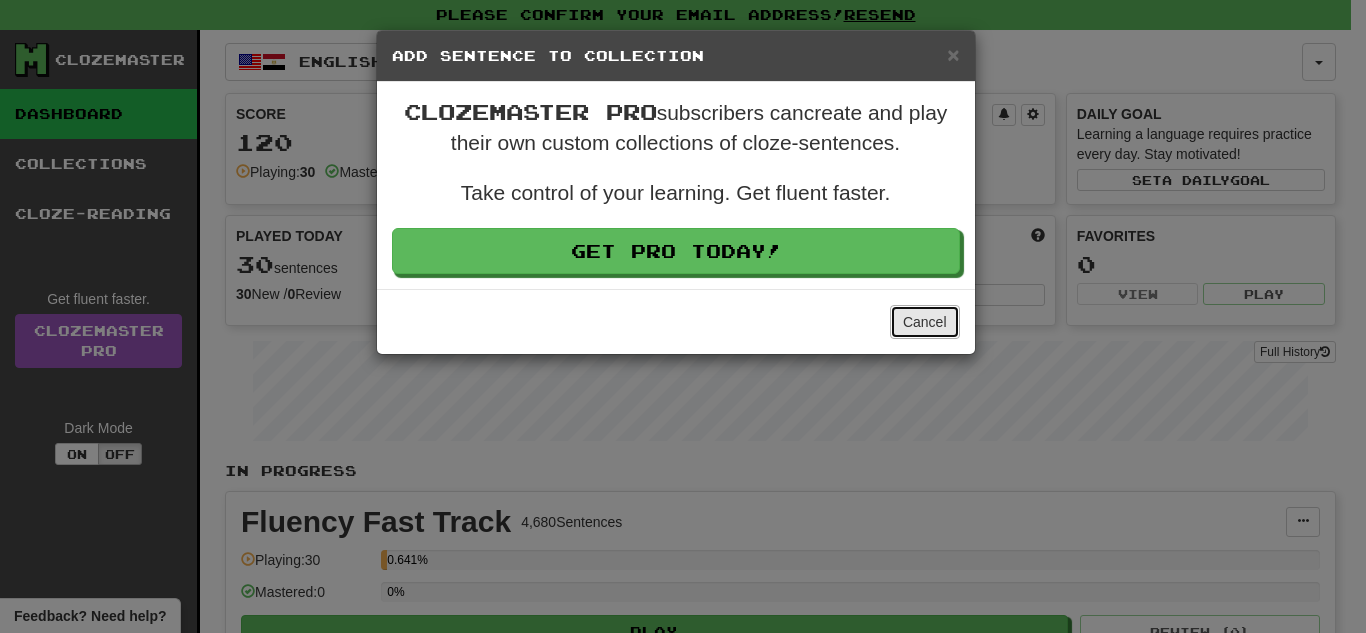 click on "Cancel" at bounding box center [925, 322] 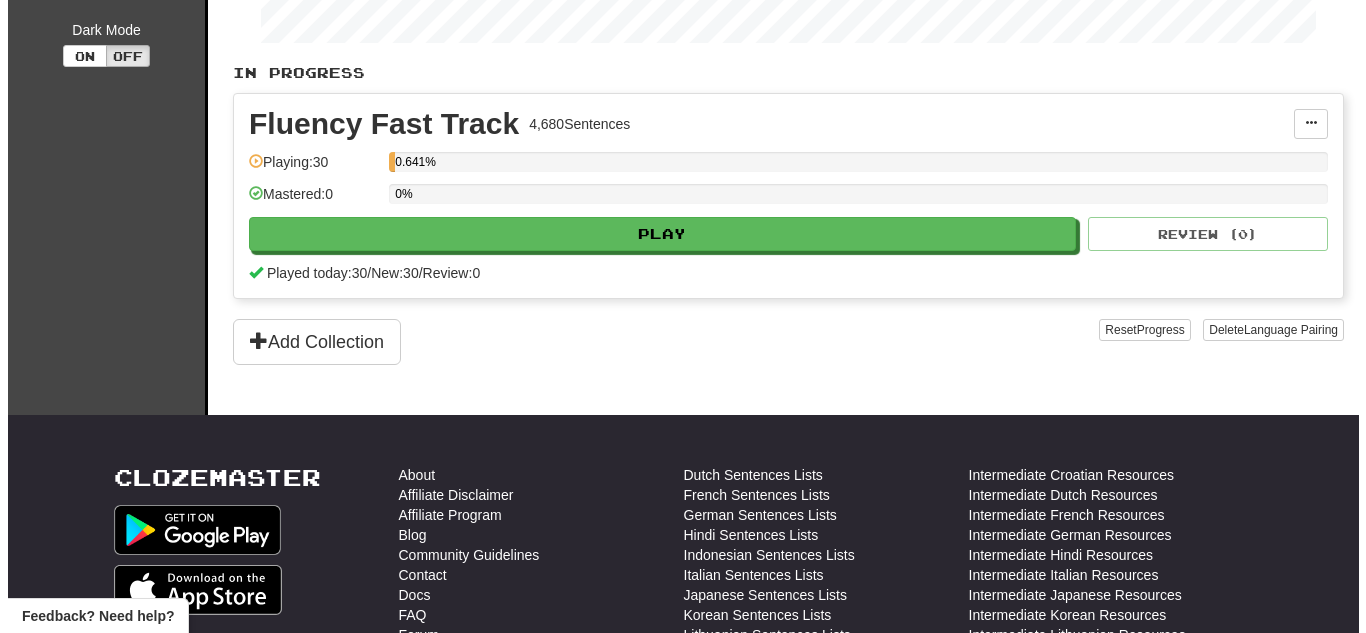 scroll, scrollTop: 397, scrollLeft: 0, axis: vertical 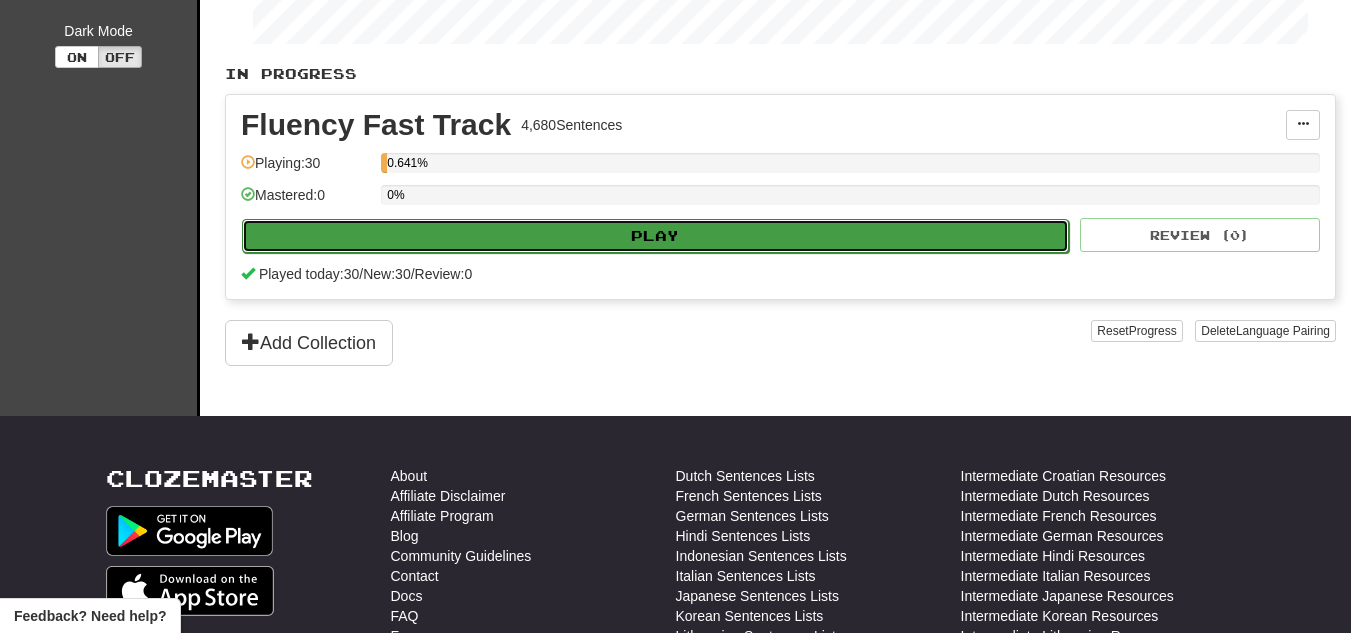 click on "Play" at bounding box center (655, 236) 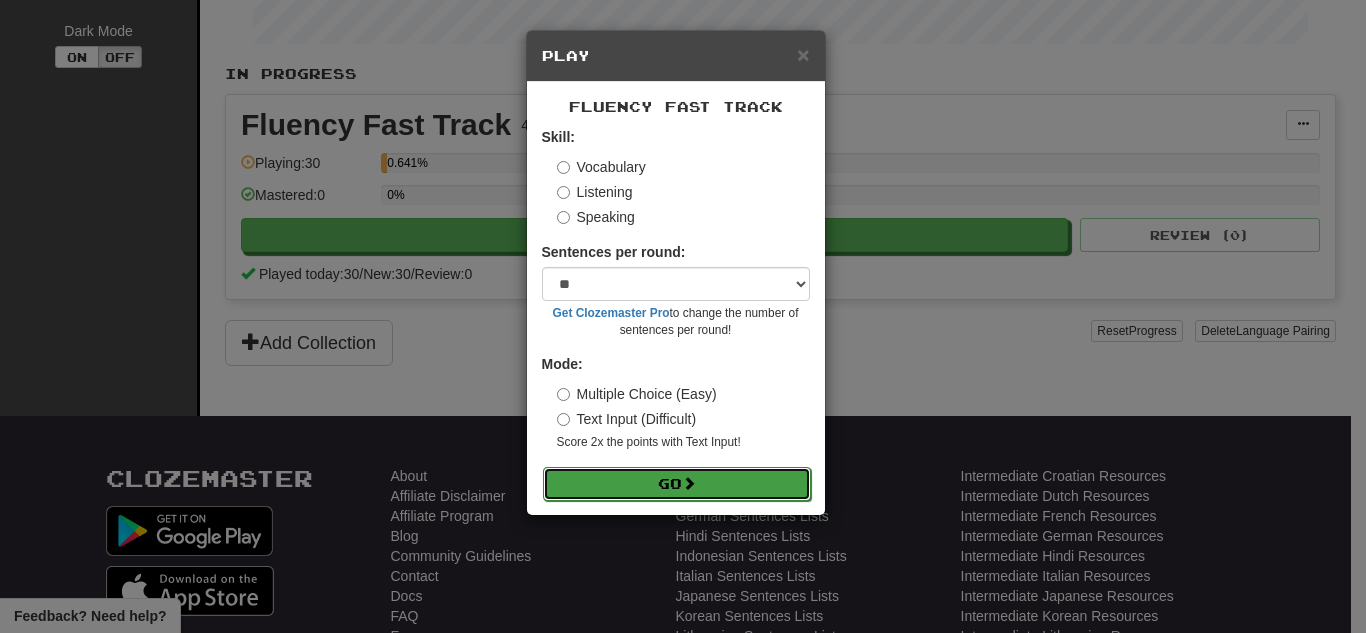 click on "Go" at bounding box center (677, 484) 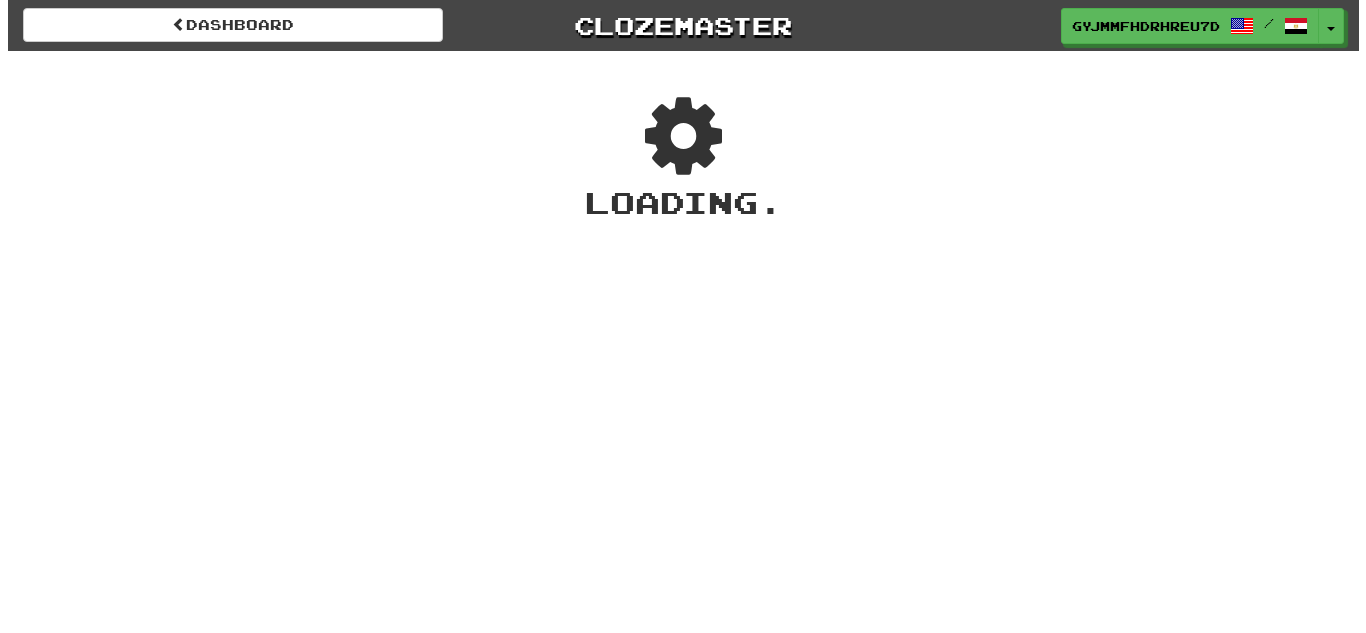 scroll, scrollTop: 0, scrollLeft: 0, axis: both 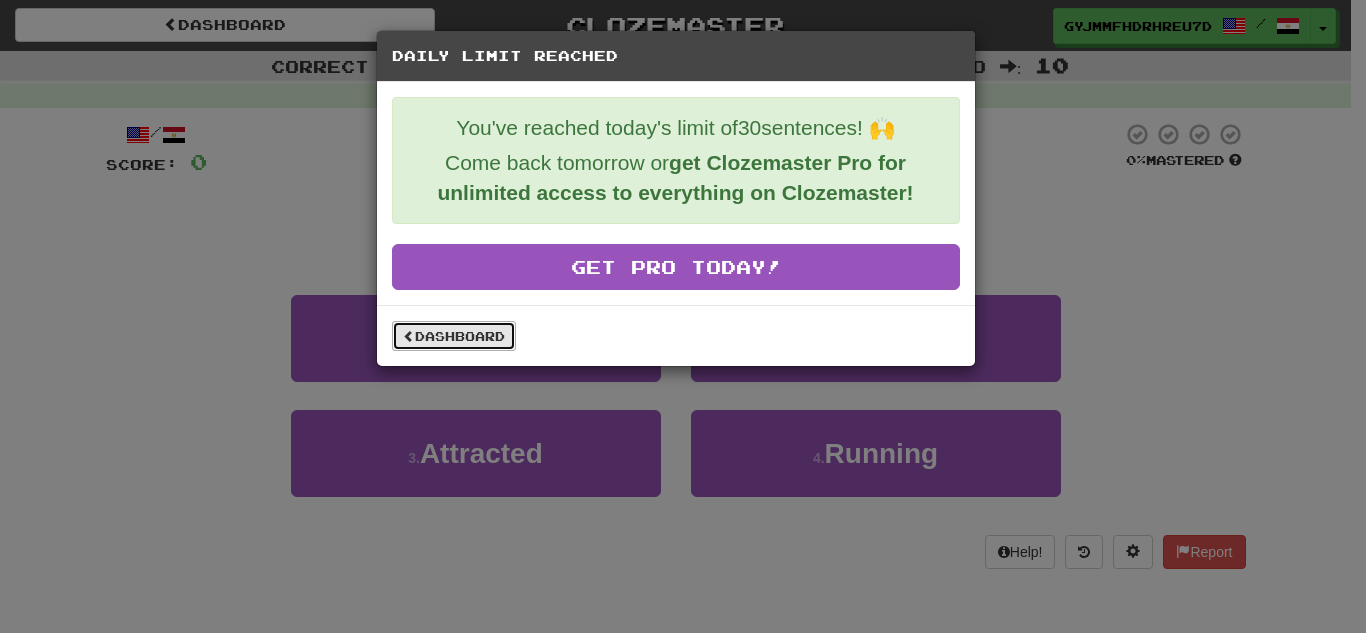 click on "Dashboard" at bounding box center [454, 336] 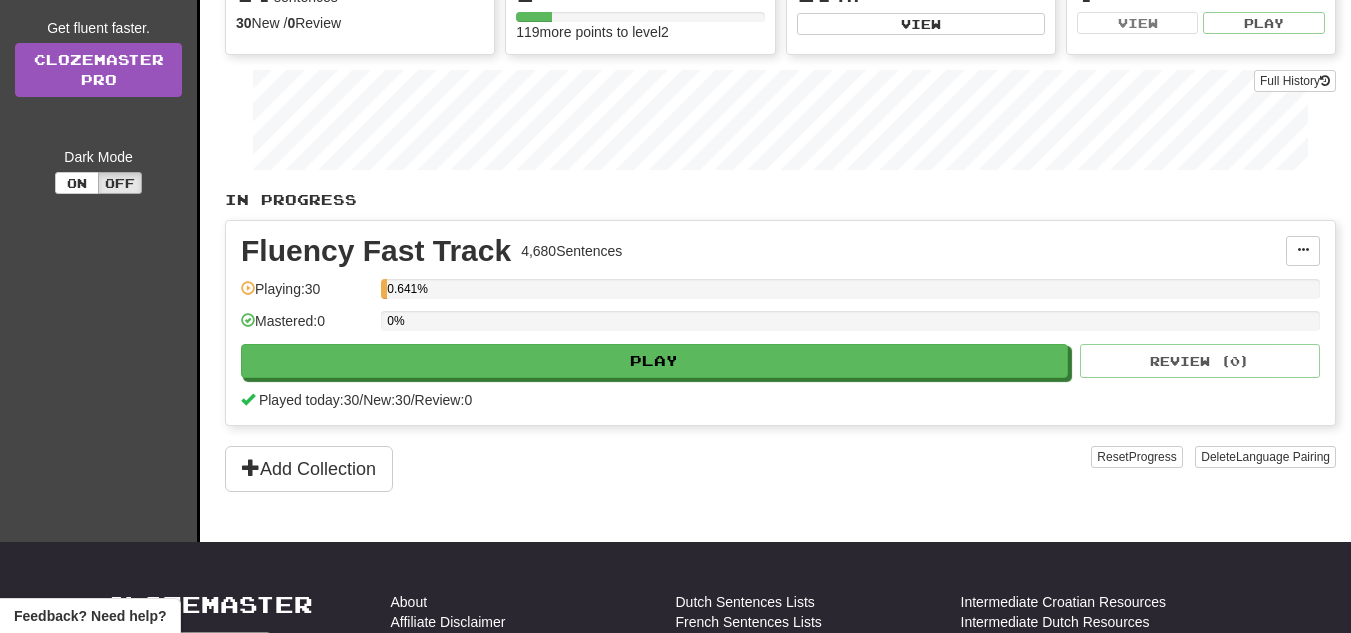 scroll, scrollTop: 0, scrollLeft: 0, axis: both 